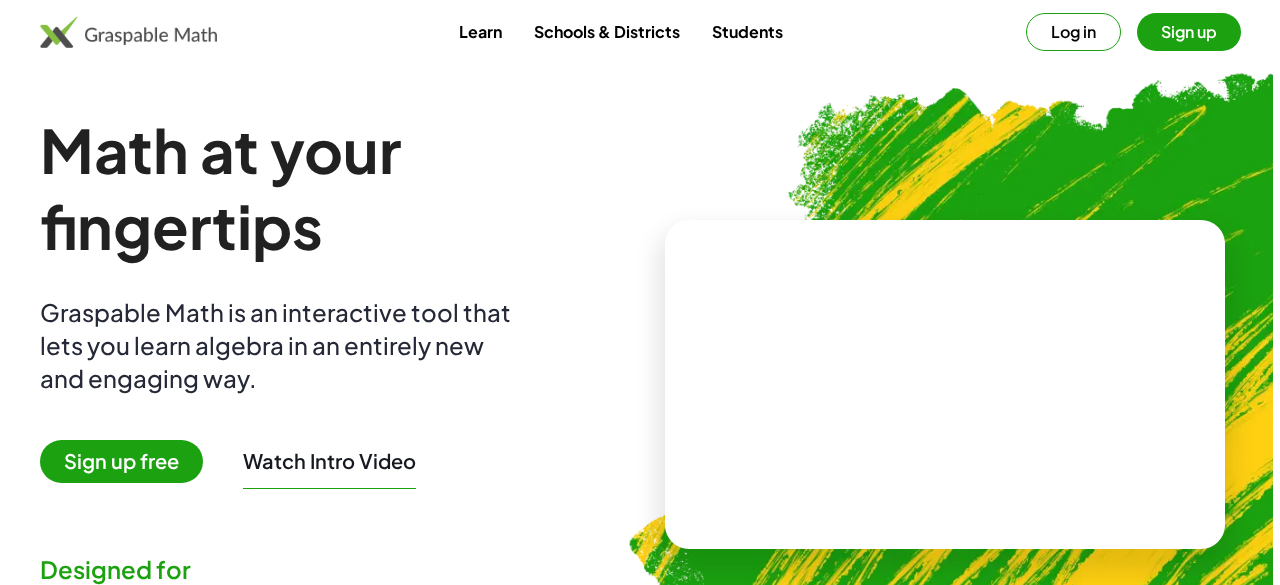scroll, scrollTop: 0, scrollLeft: 0, axis: both 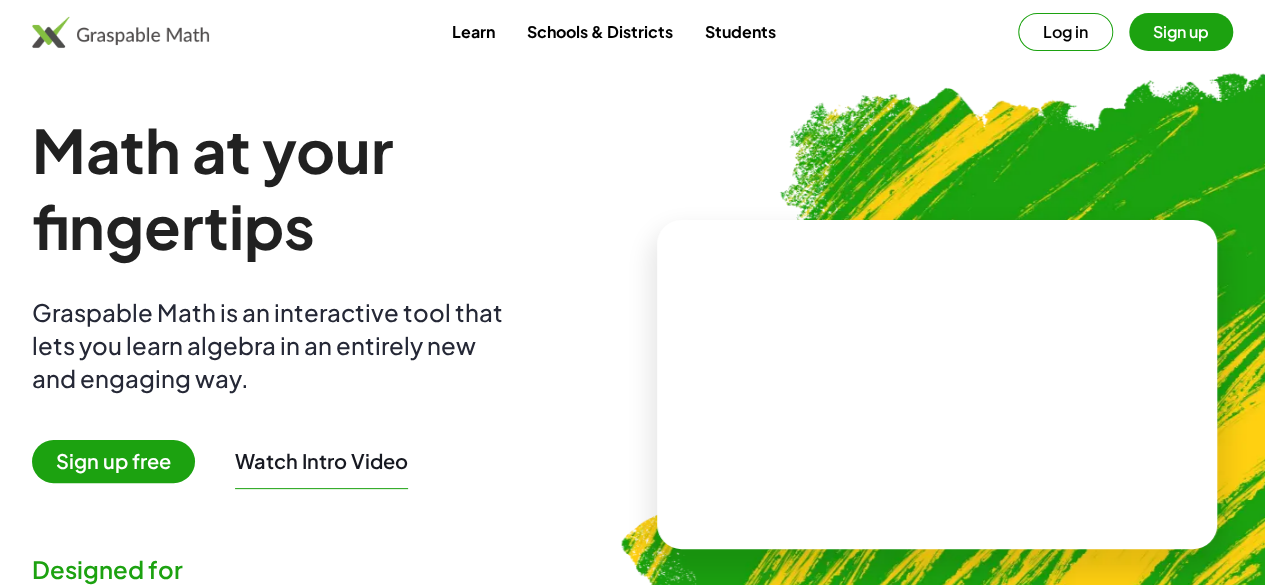 click on "Sign up free" at bounding box center (113, 461) 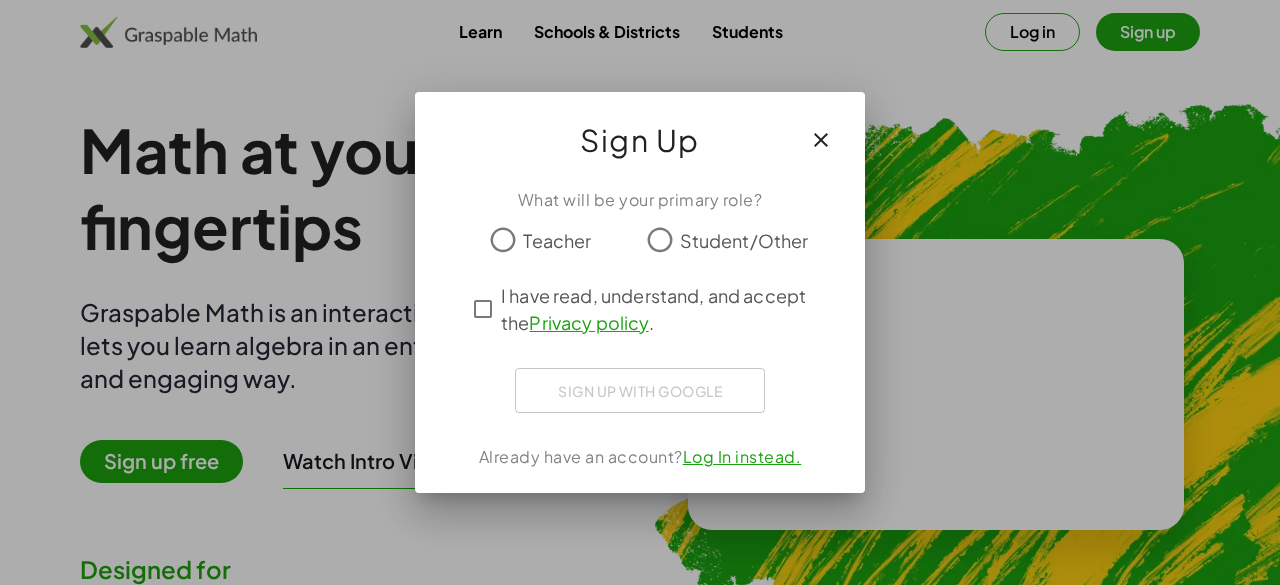 click on "Teacher" 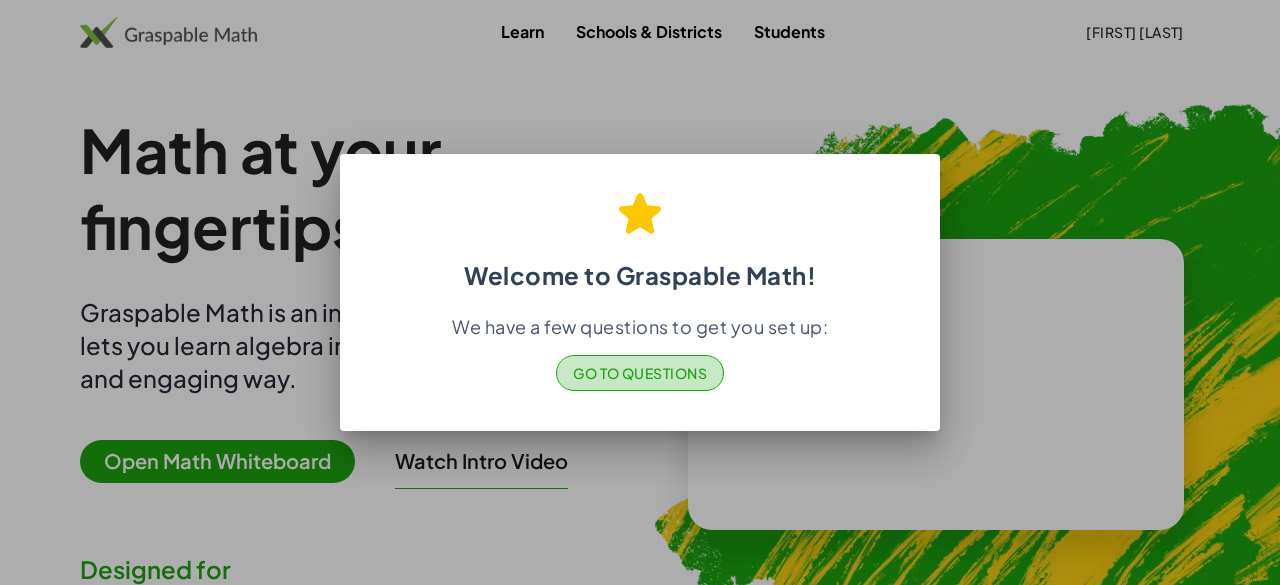 click on "Go to Questions" 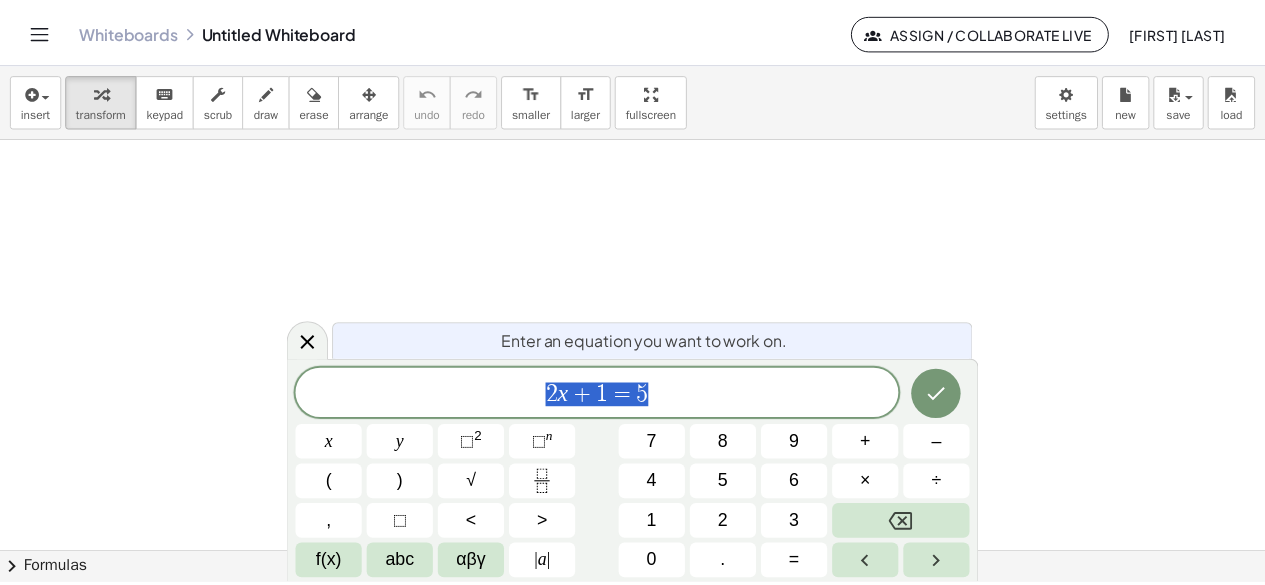 scroll, scrollTop: 0, scrollLeft: 0, axis: both 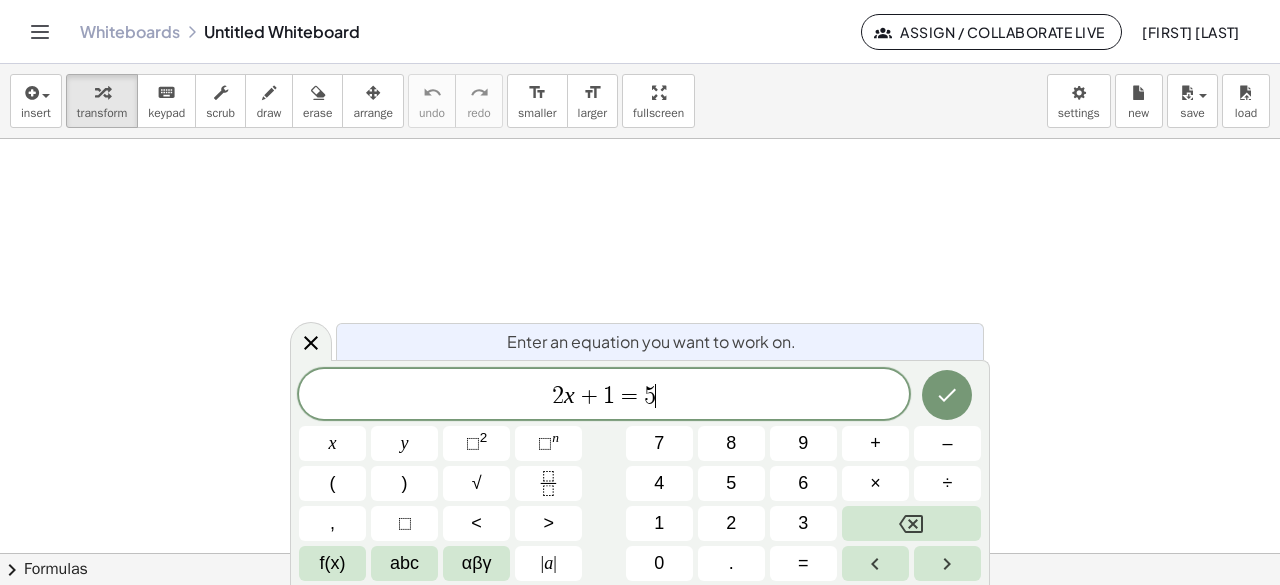 click on "2 x + 1 = 5 ​" at bounding box center [604, 396] 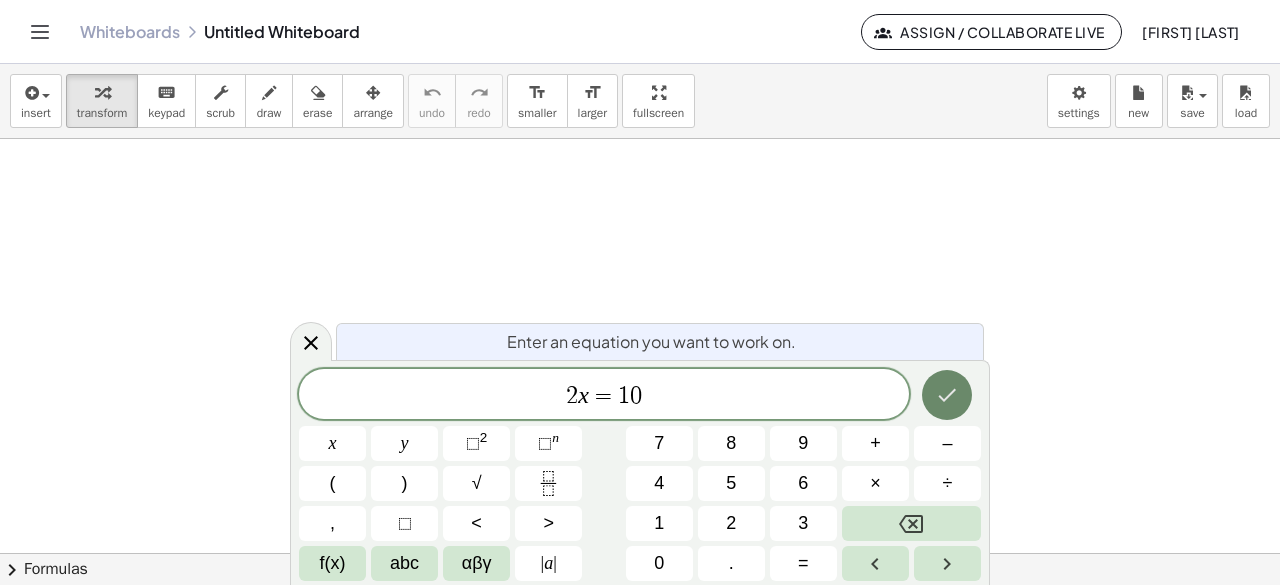 click 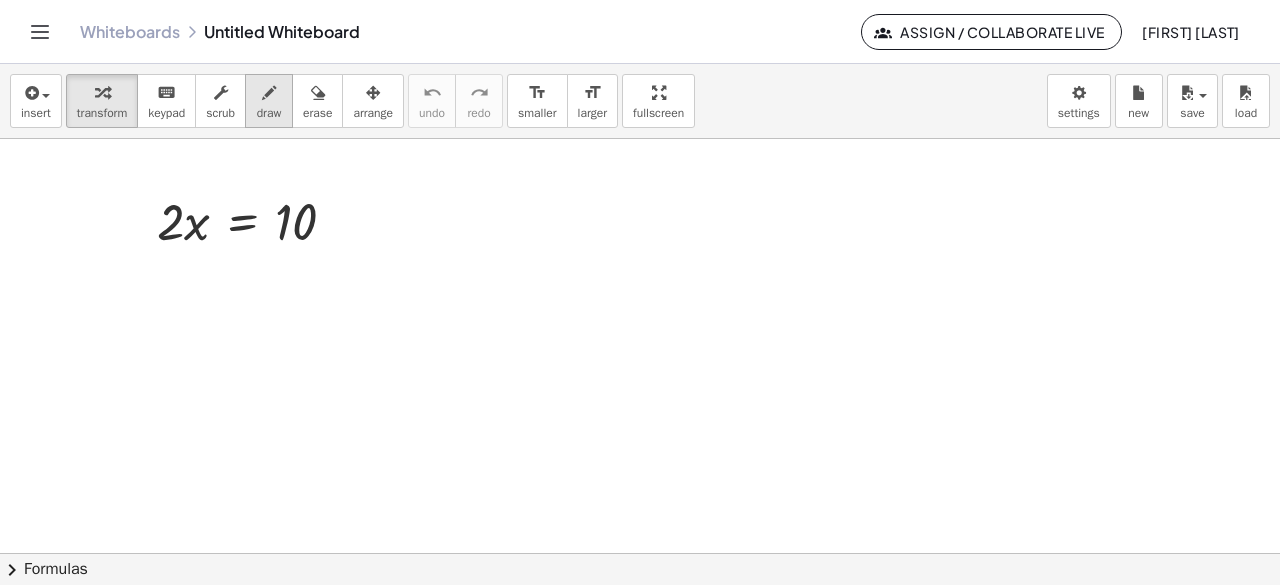 click on "draw" at bounding box center (269, 101) 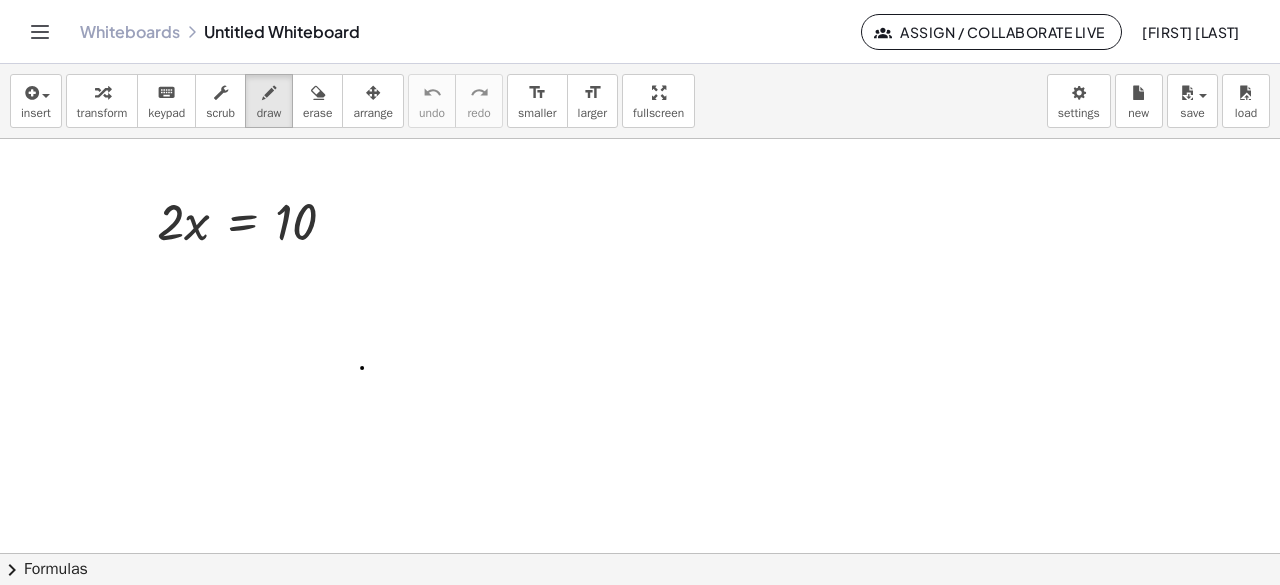 click at bounding box center [640, 554] 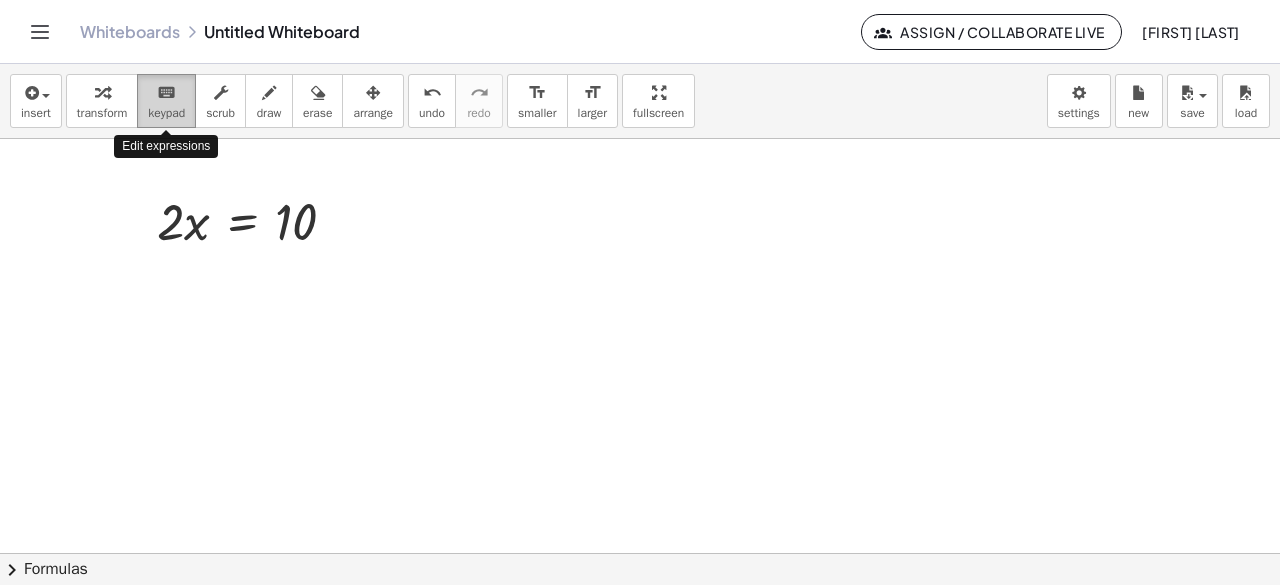 click on "keypad" at bounding box center [166, 113] 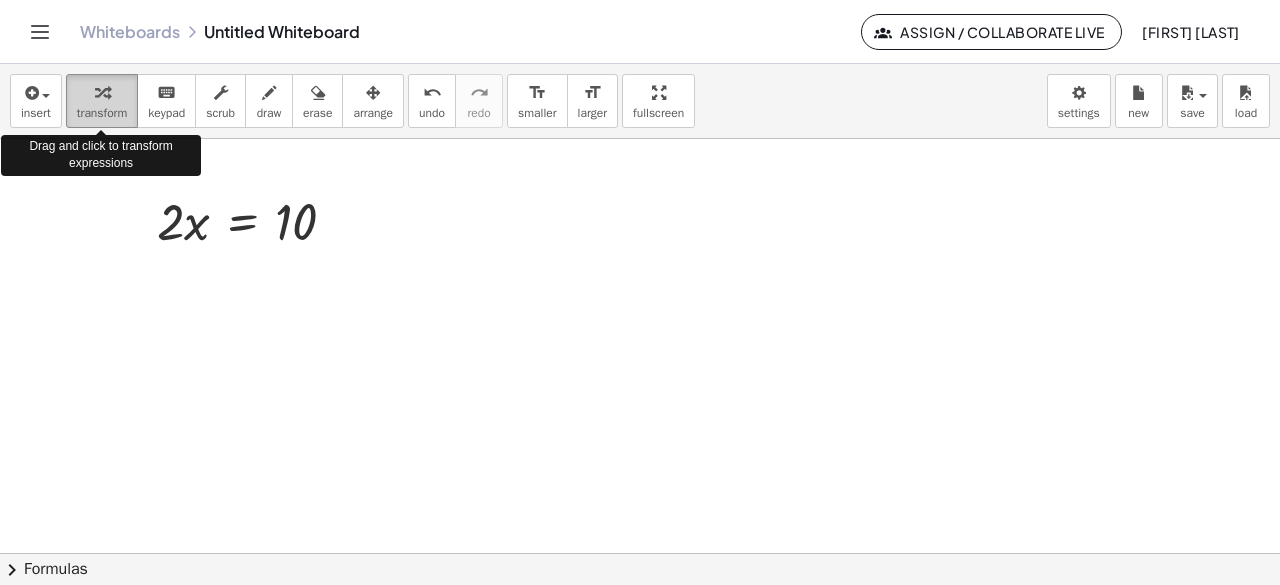 click on "transform" at bounding box center [102, 113] 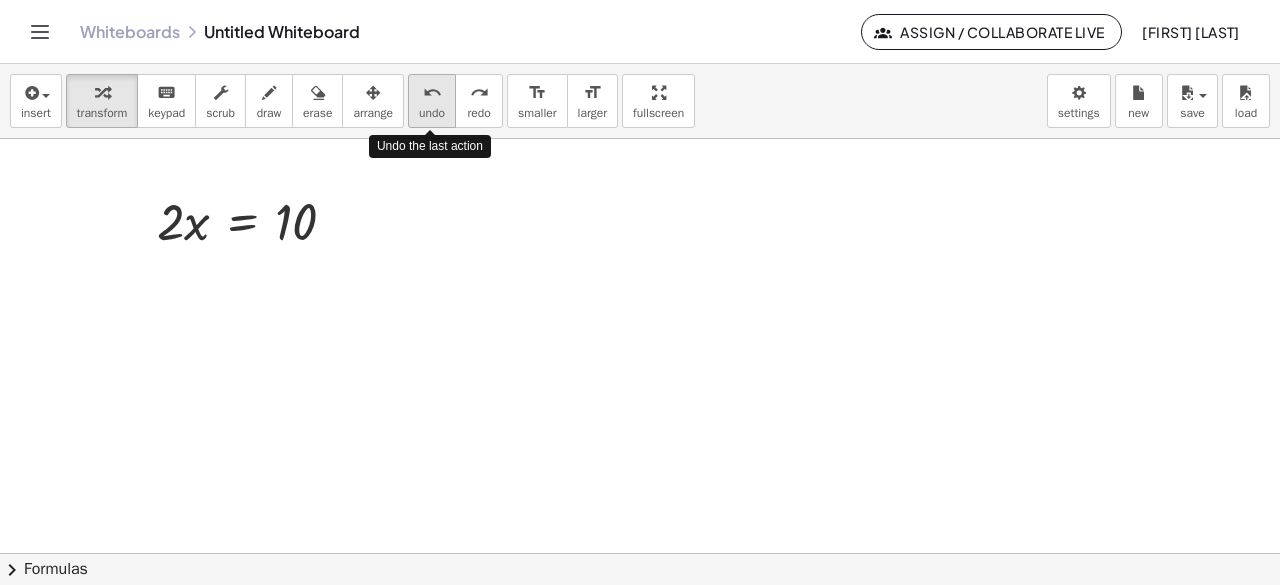 click on "undo" at bounding box center (432, 93) 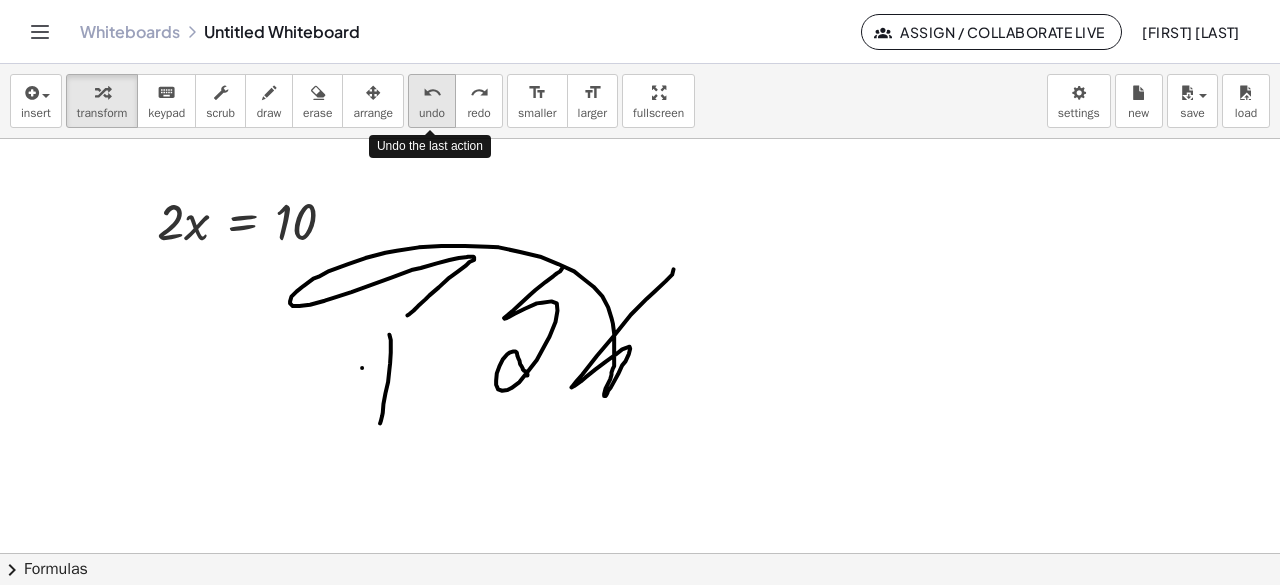 click on "undo" at bounding box center (432, 93) 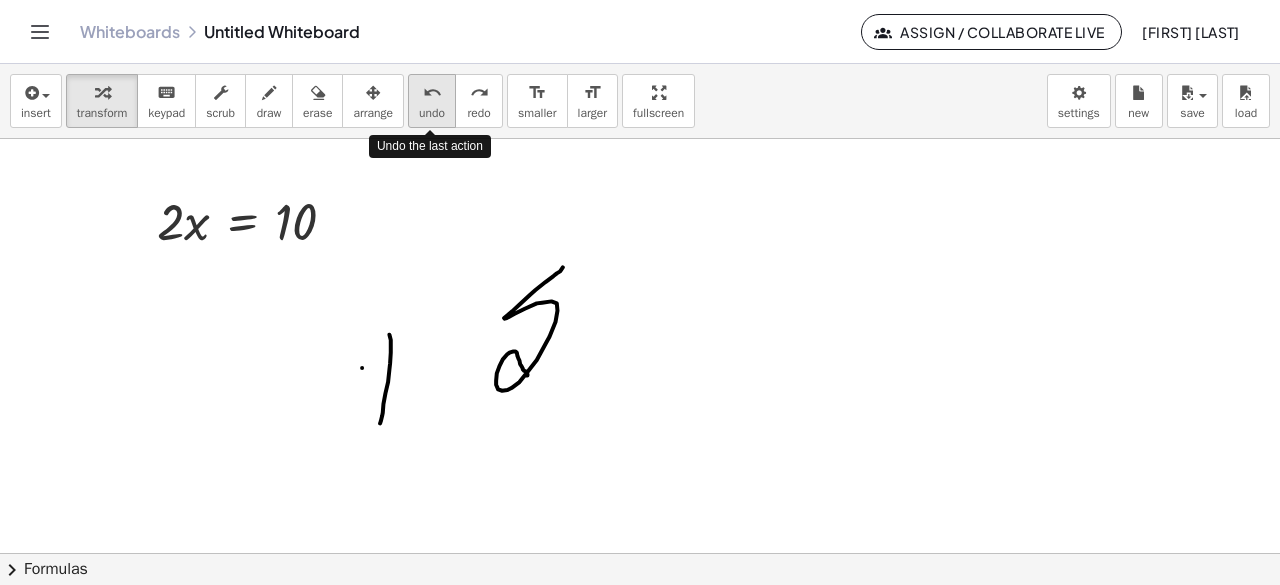 click on "undo" at bounding box center [432, 93] 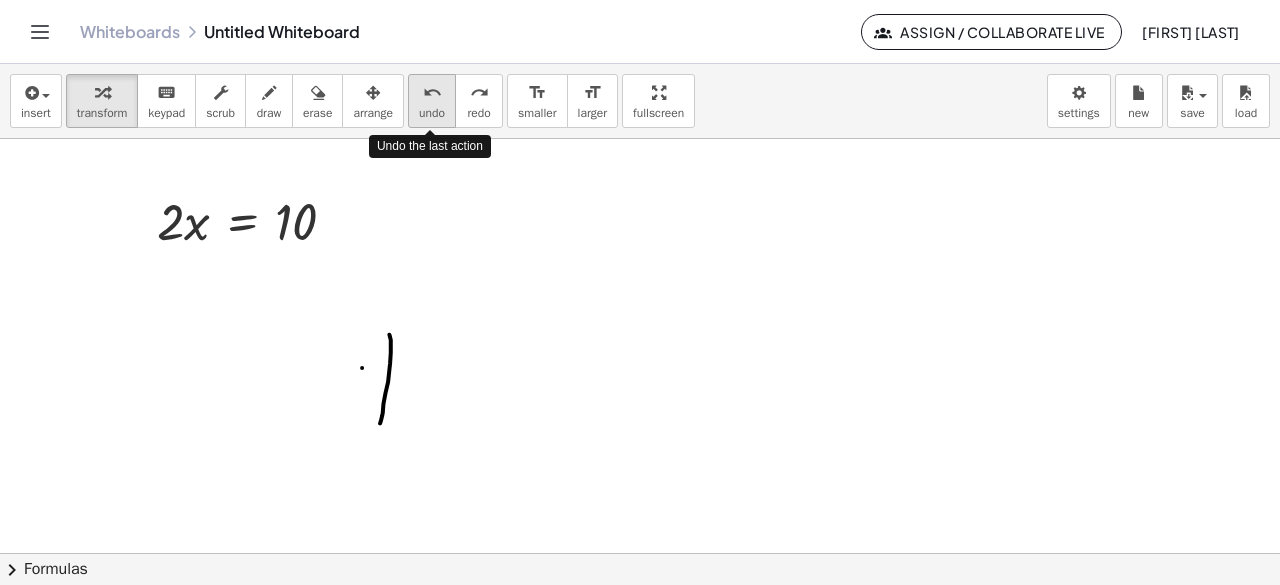 click on "undo" at bounding box center (432, 93) 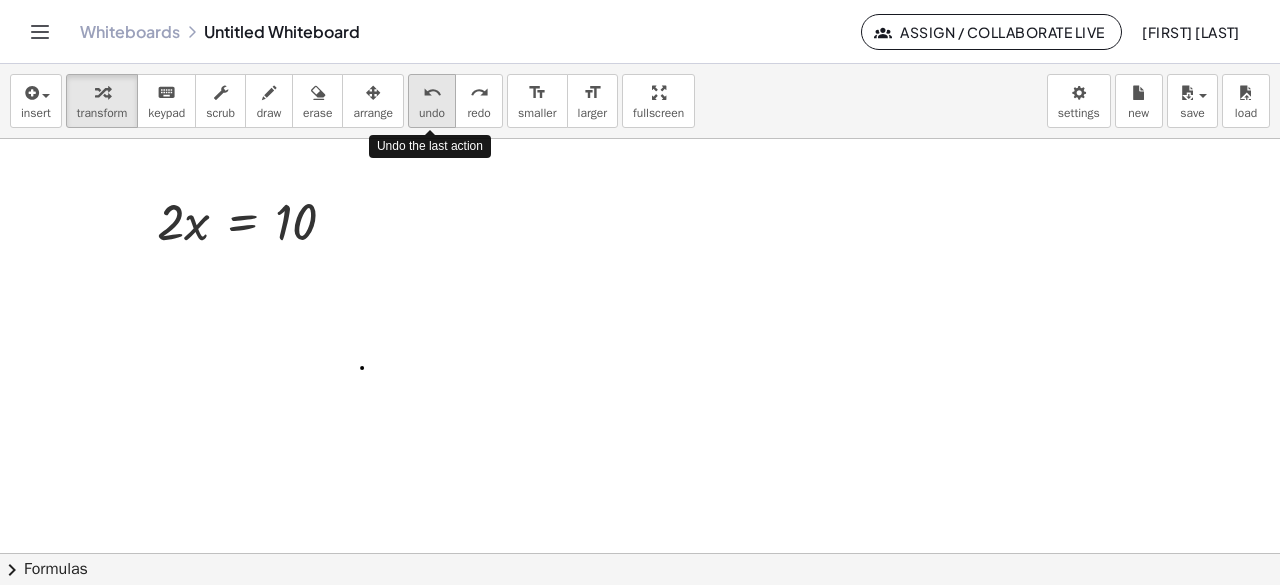 click on "undo" at bounding box center [432, 93] 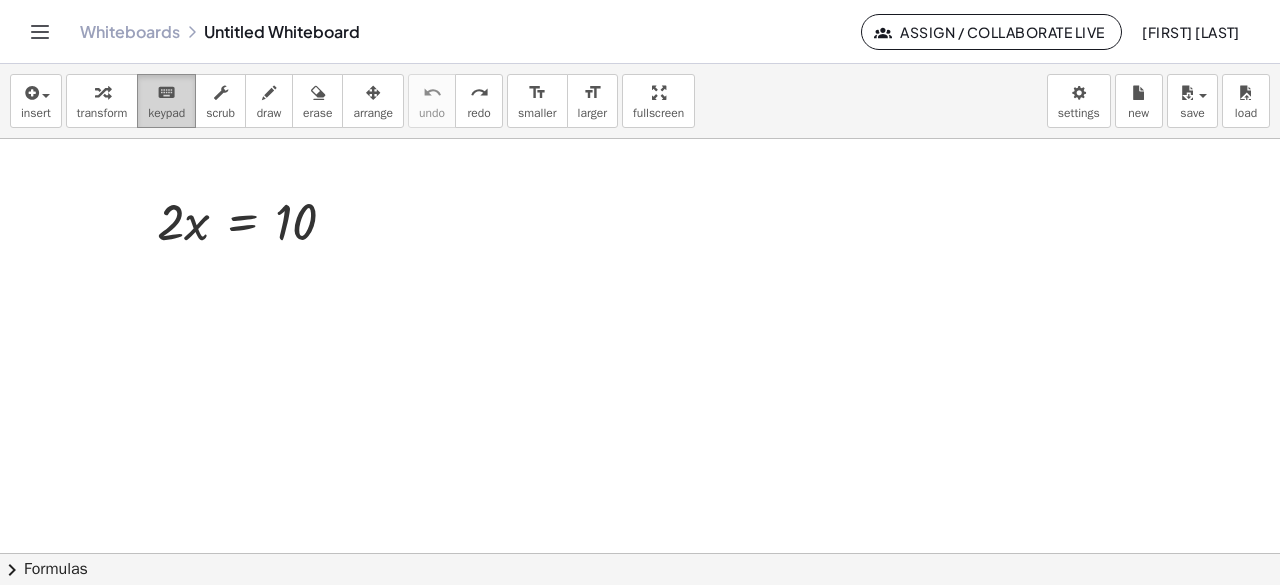 click on "keypad" at bounding box center [166, 113] 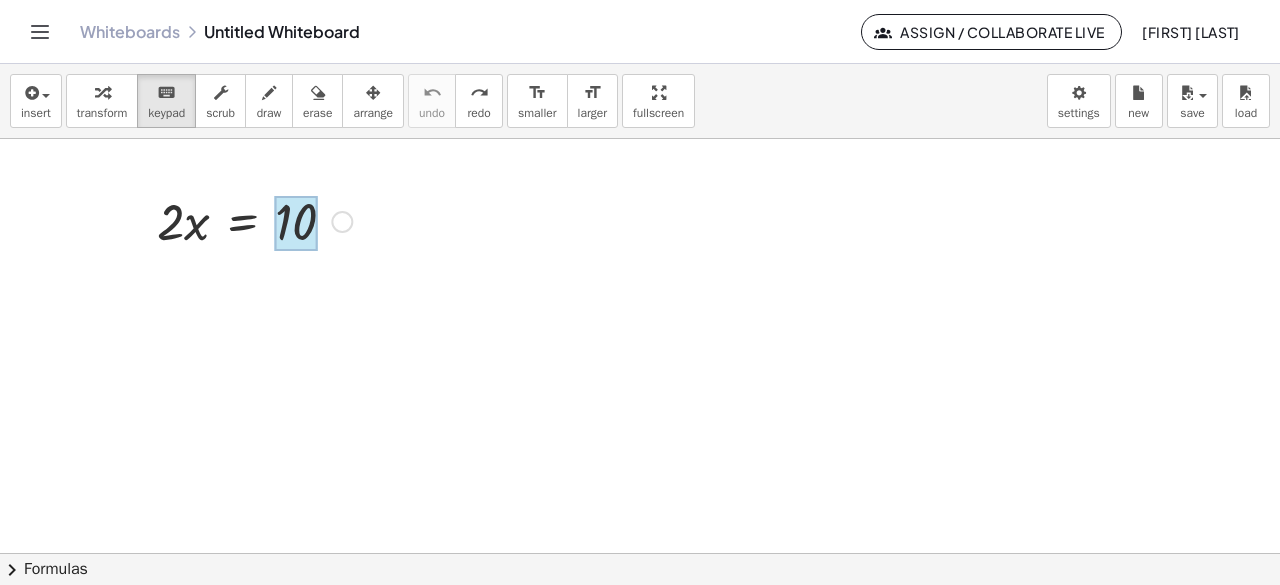 click at bounding box center (296, 224) 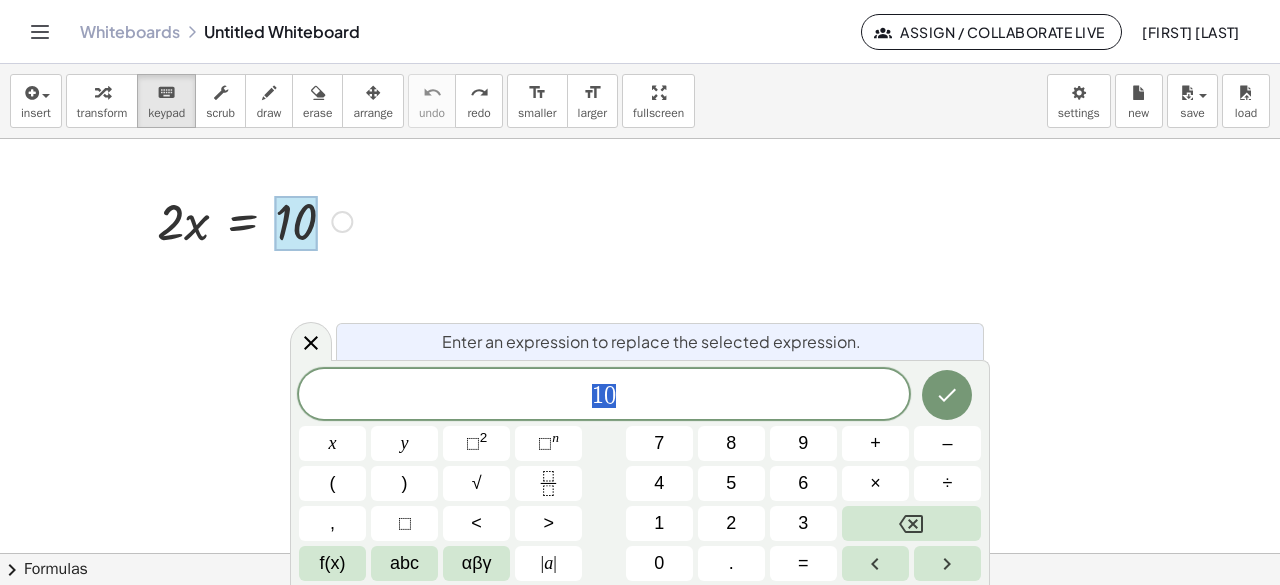 click at bounding box center (342, 222) 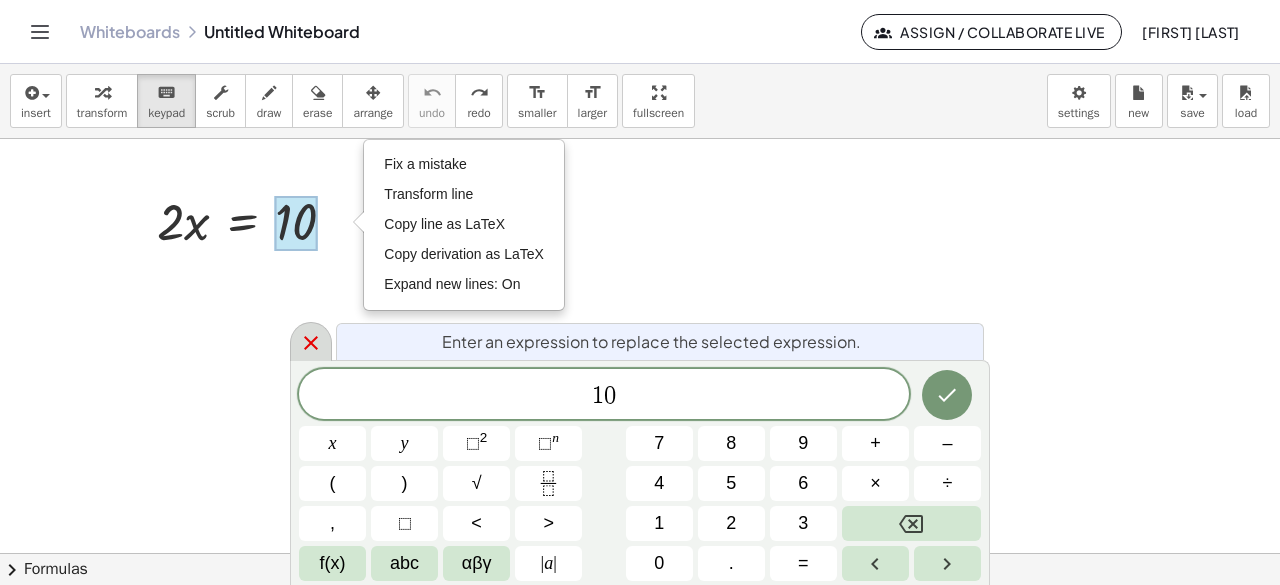 click 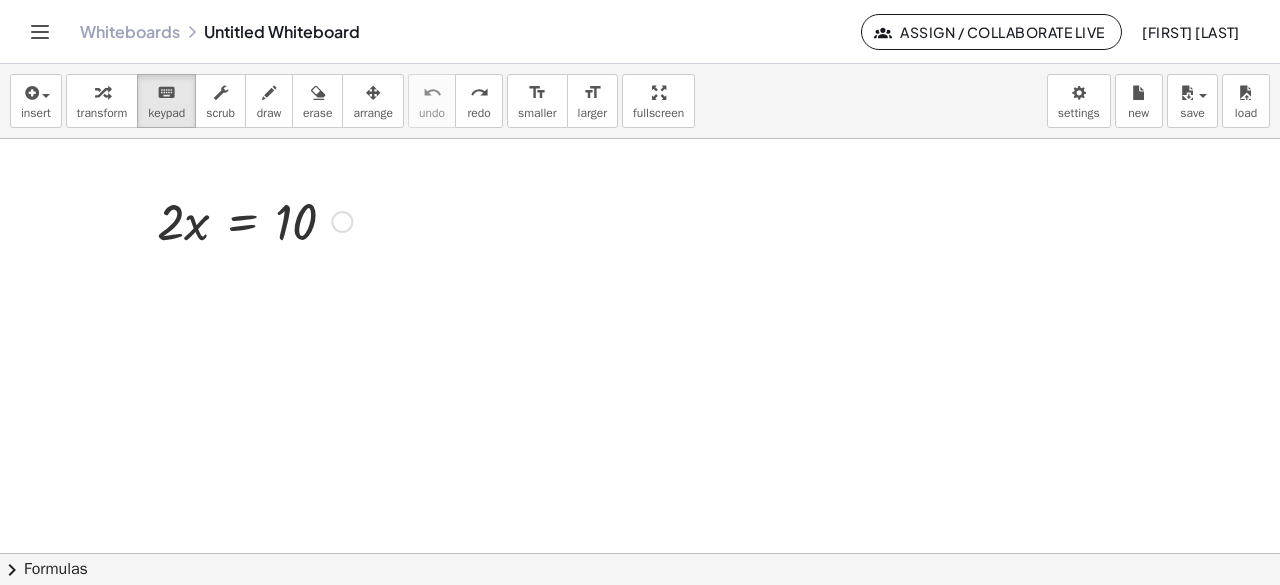 click on "Fix a mistake Transform line Copy line as LaTeX Copy derivation as LaTeX Expand new lines: On" at bounding box center [342, 222] 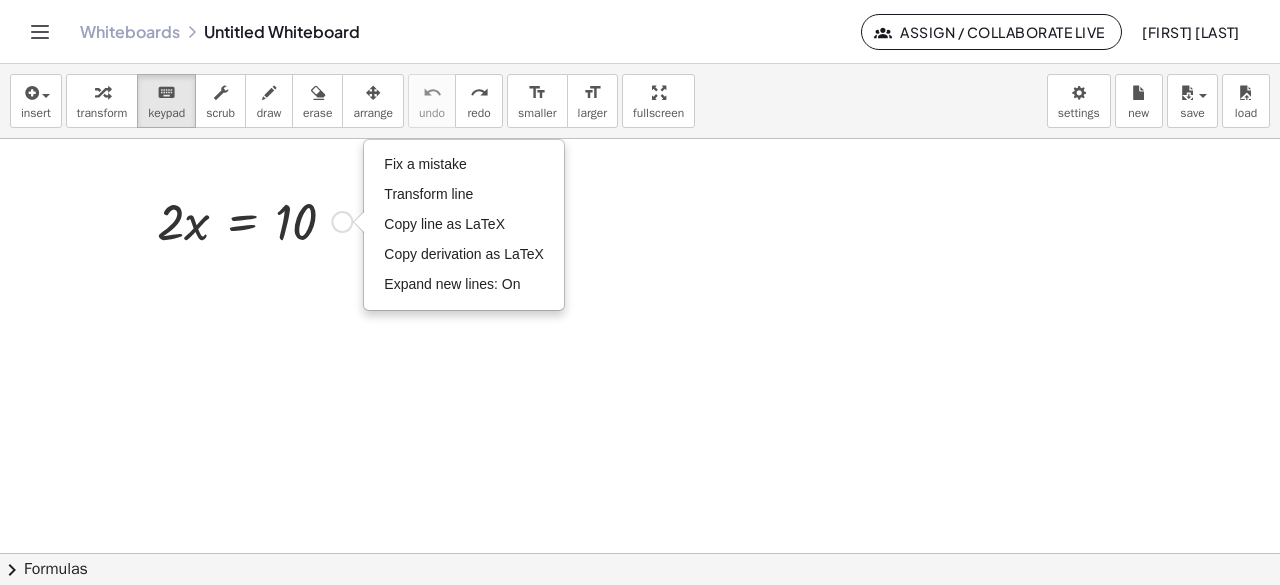 click at bounding box center (358, 222) 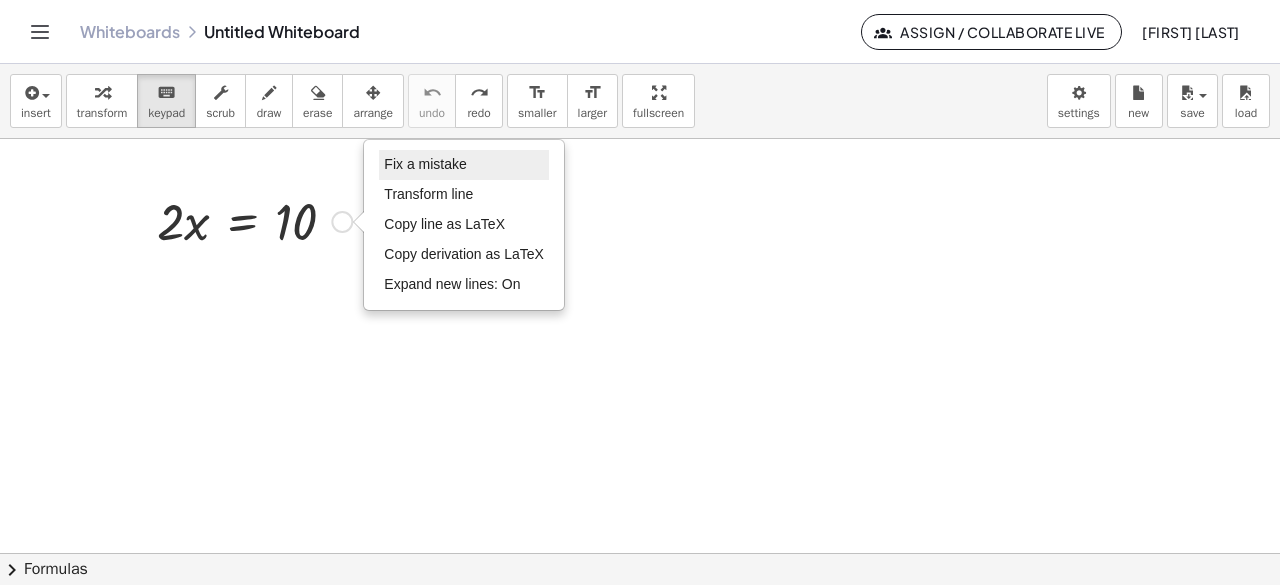 click on "Fix a mistake" at bounding box center [425, 164] 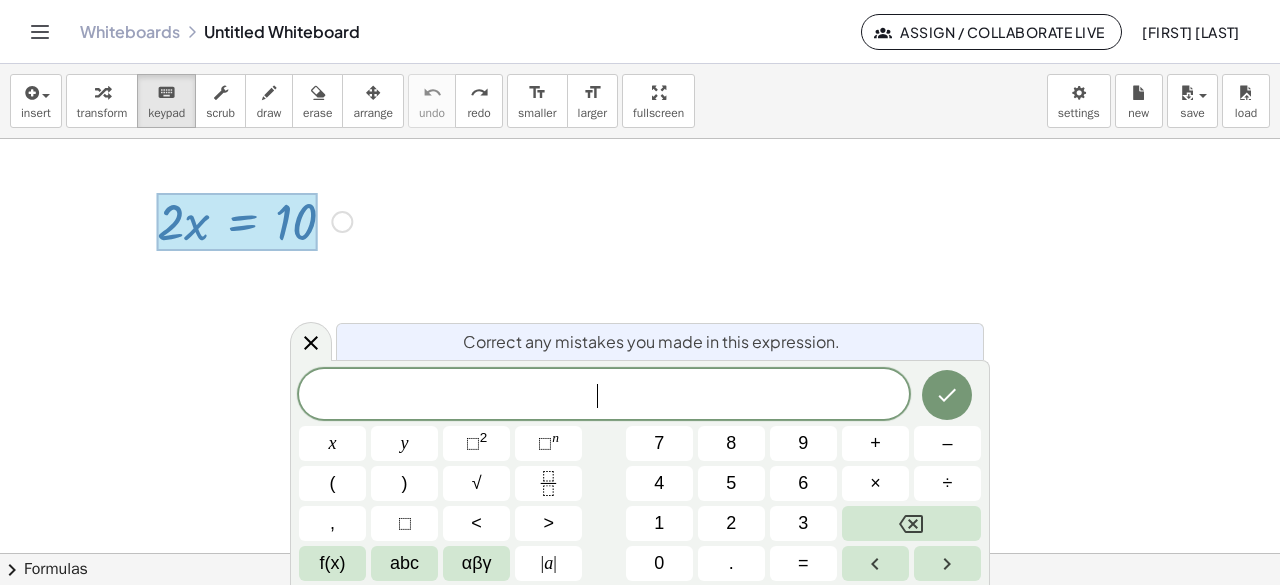 click on "​" 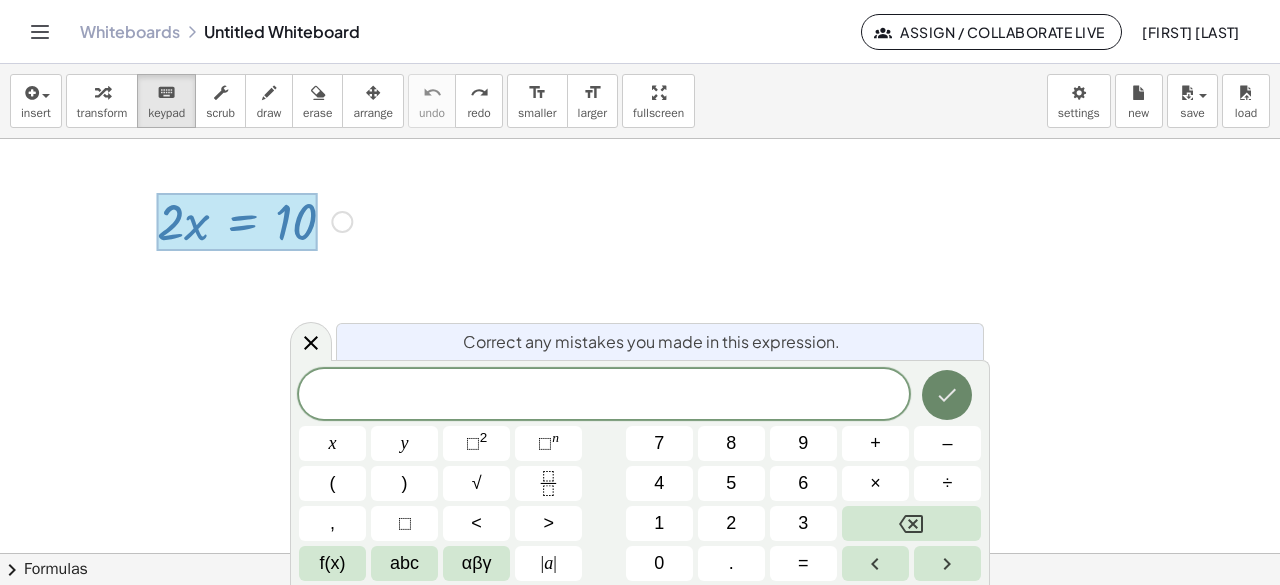click 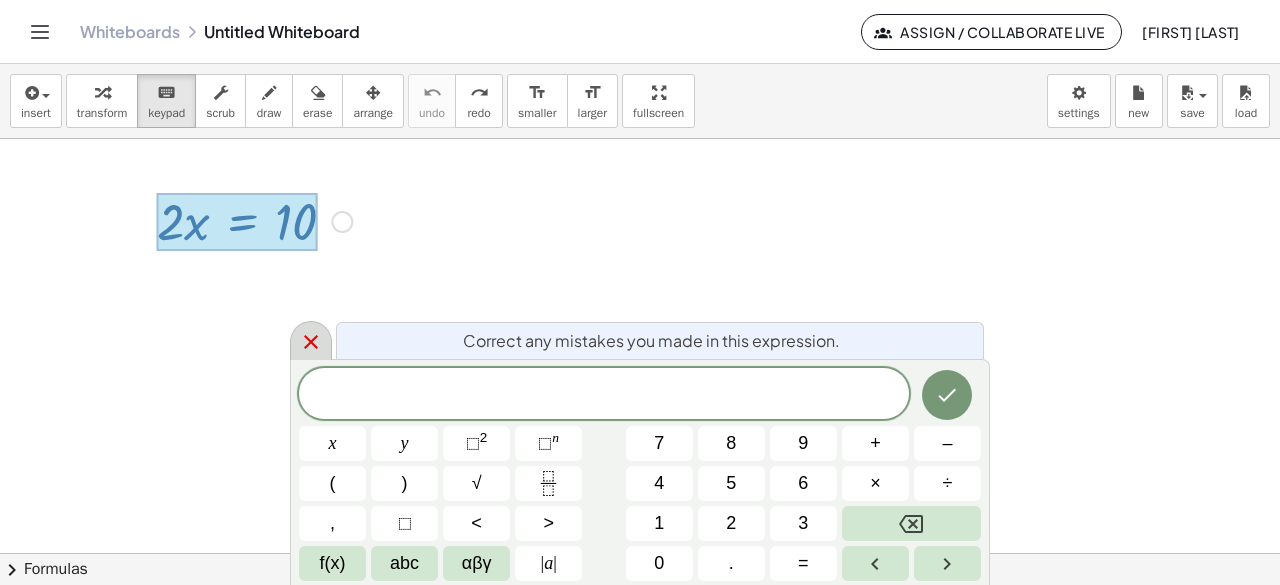 click 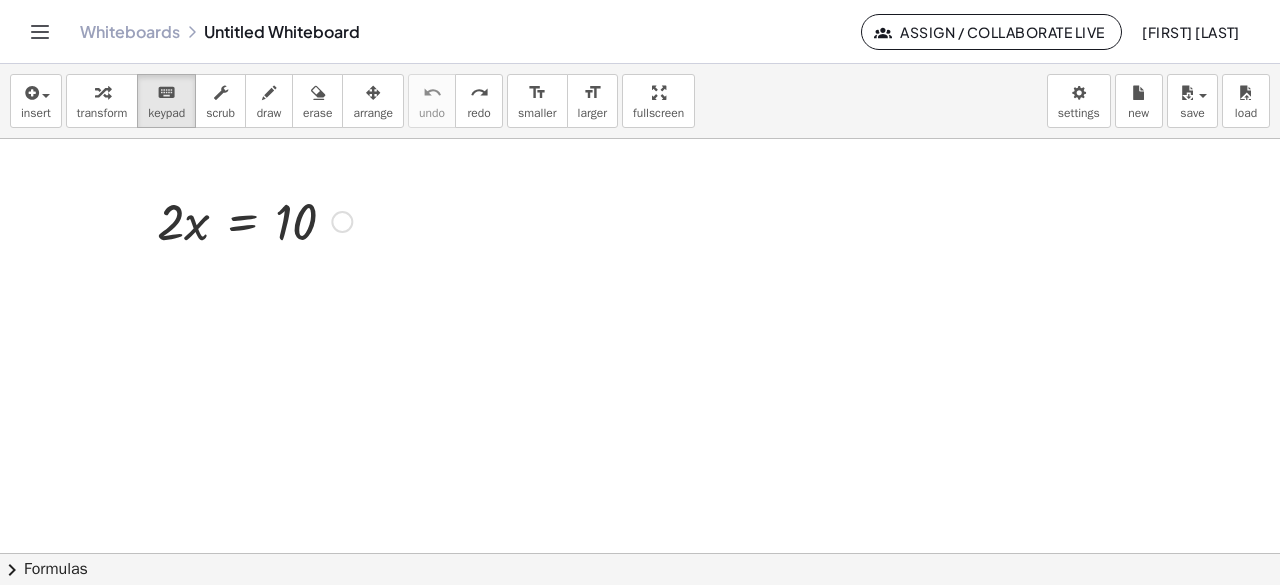 click on "Fix a mistake Transform line Copy line as LaTeX Copy derivation as LaTeX Expand new lines: On" at bounding box center (342, 222) 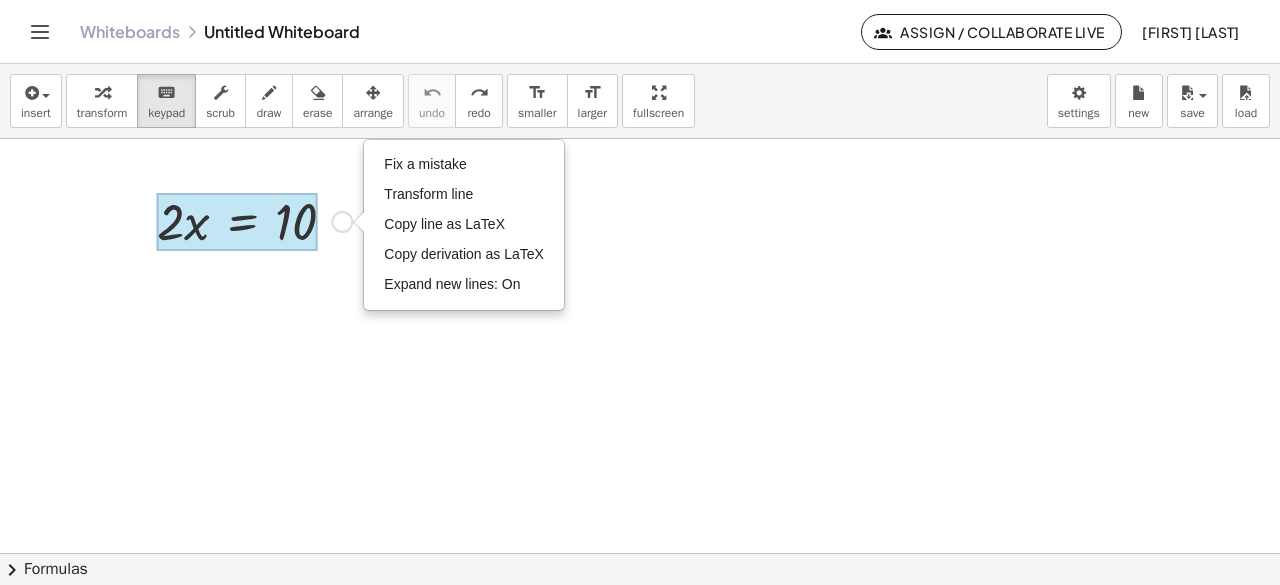 click at bounding box center [237, 222] 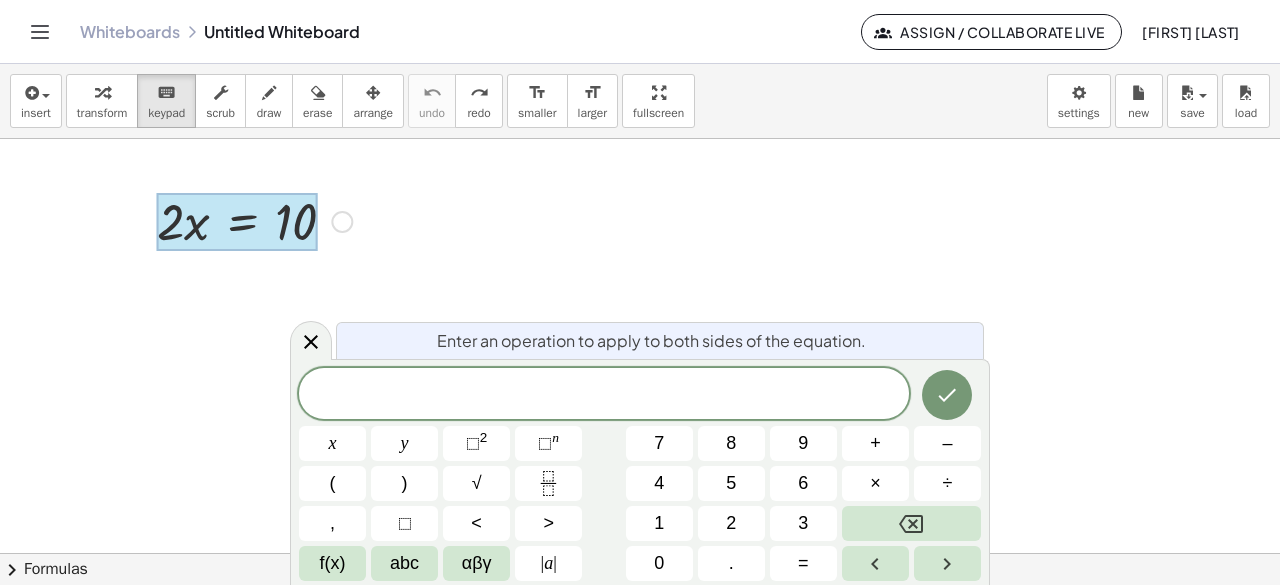 click 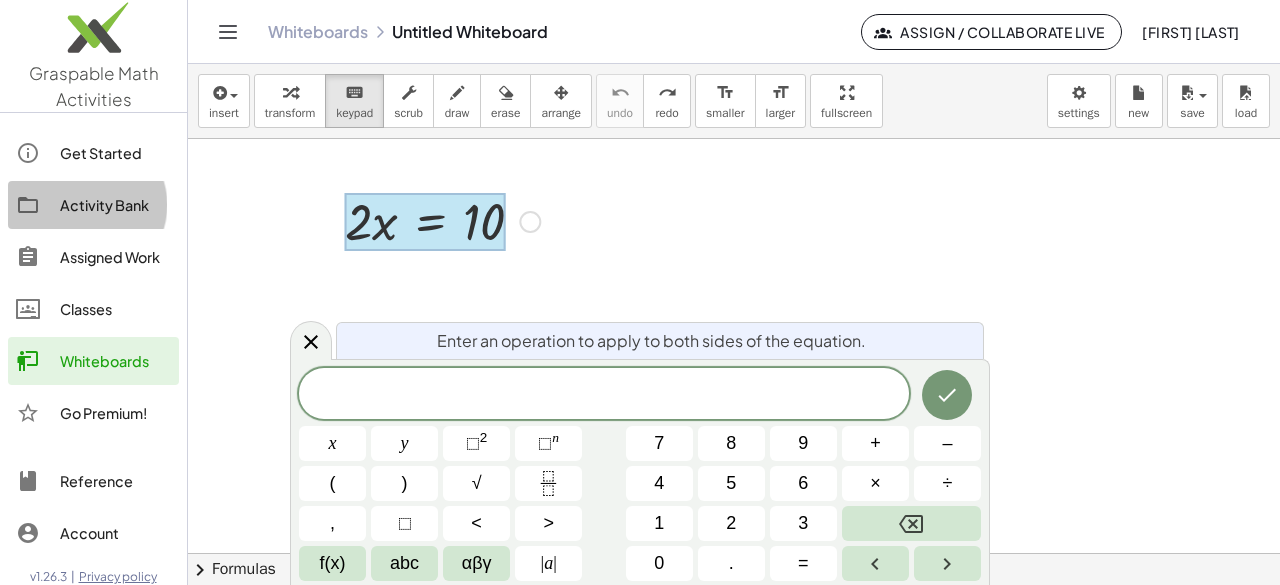 click on "Activity Bank" 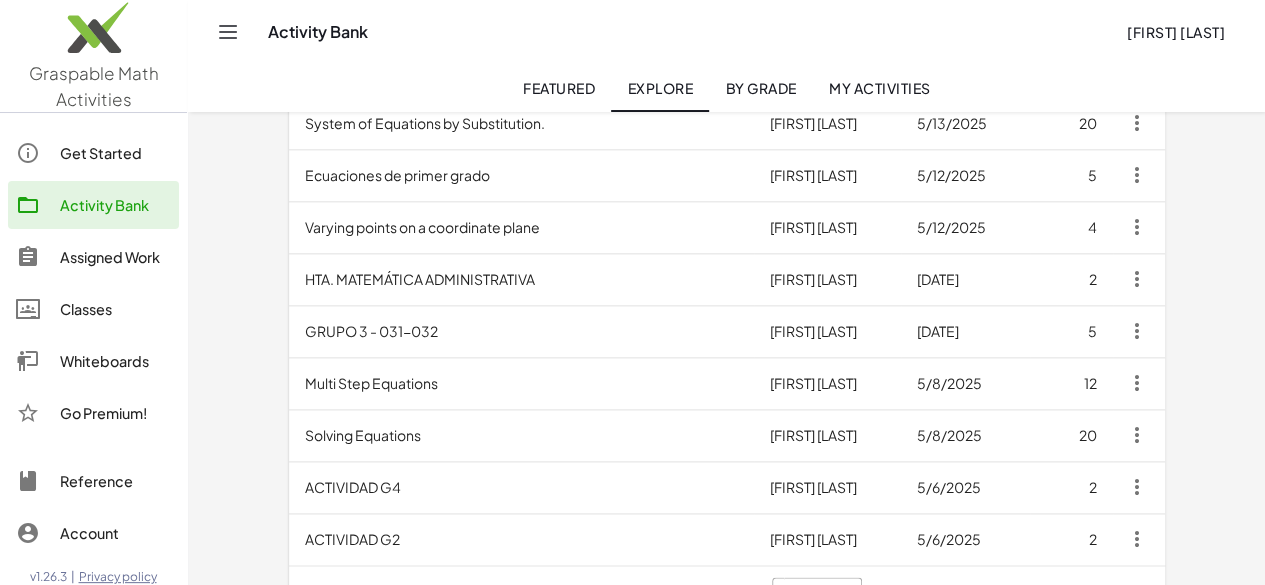 scroll, scrollTop: 1108, scrollLeft: 0, axis: vertical 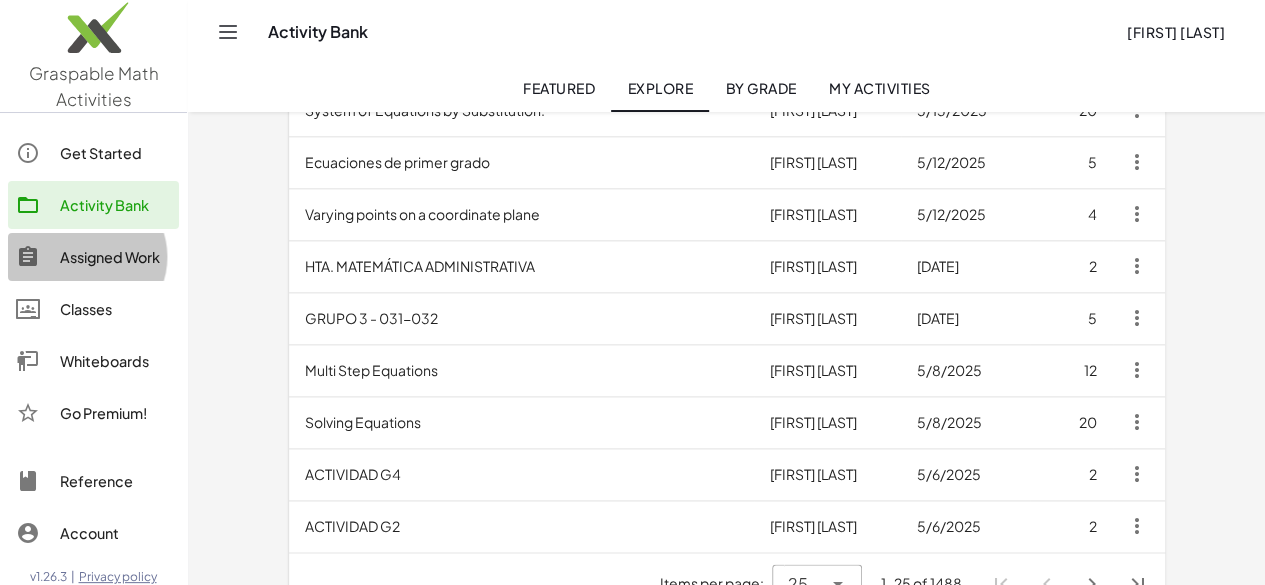 click on "Assigned Work" 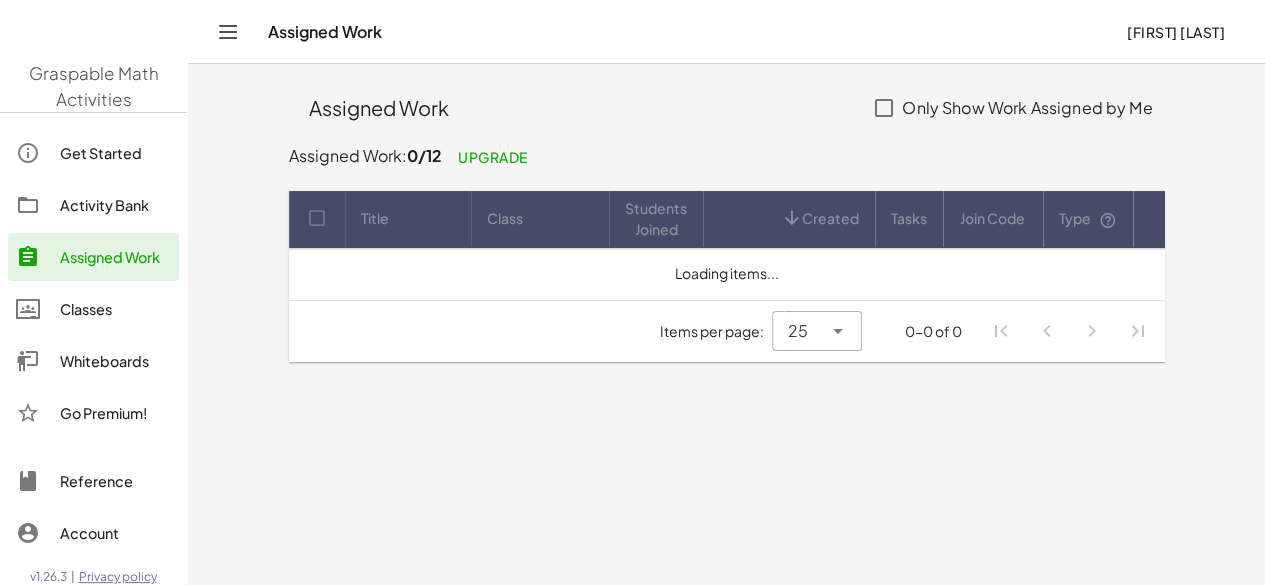 scroll, scrollTop: 0, scrollLeft: 0, axis: both 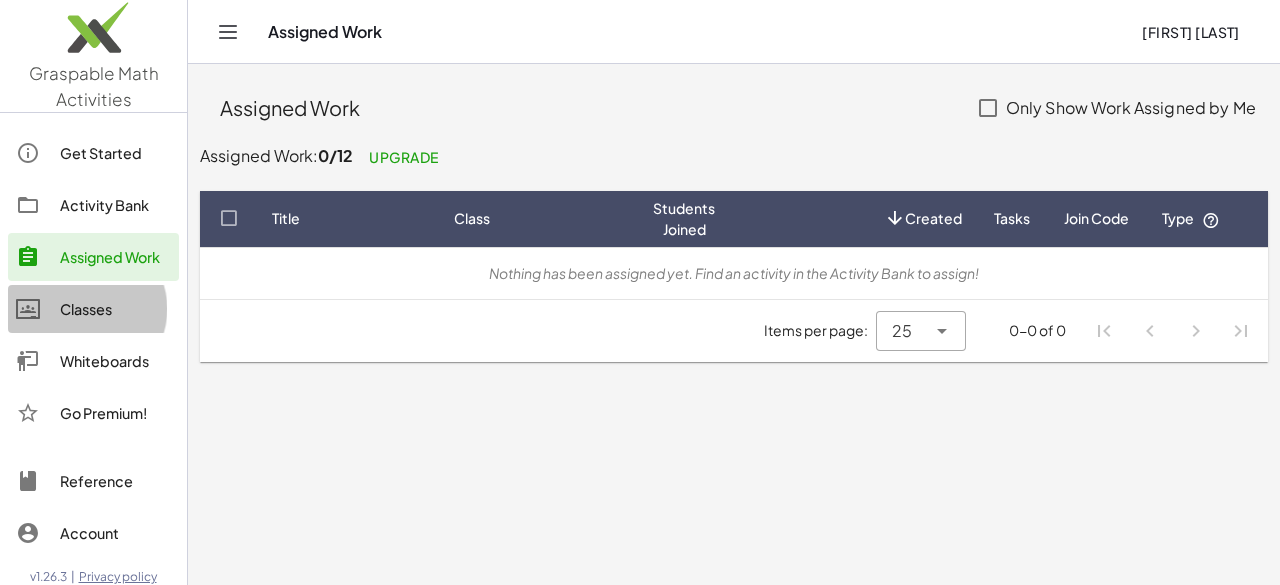click on "Classes" 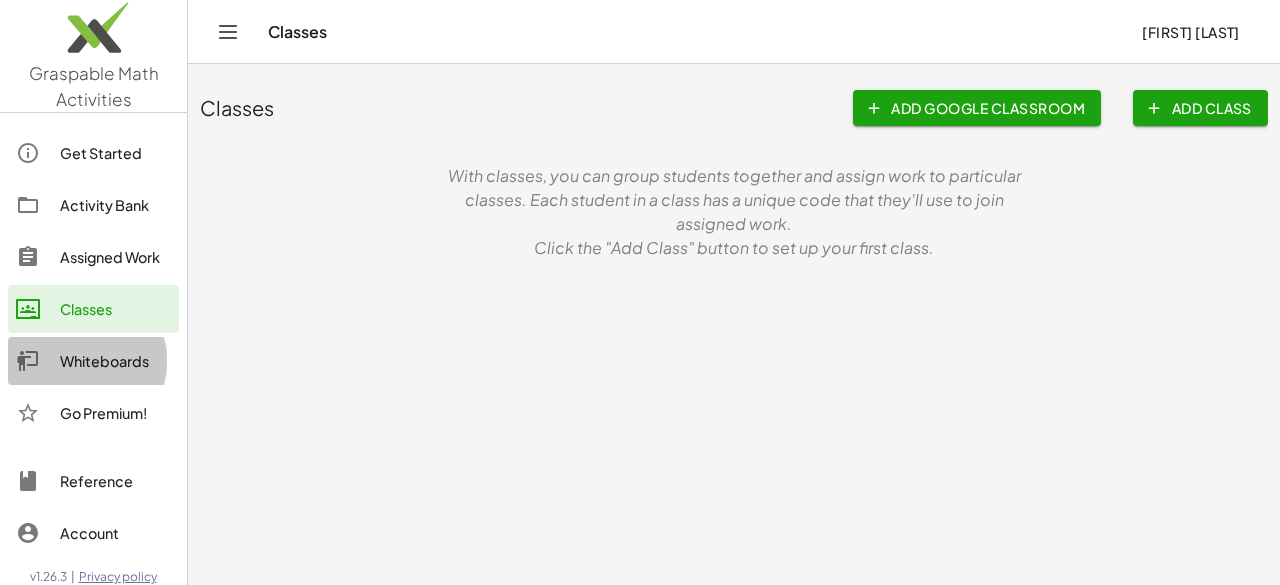 click on "Whiteboards" 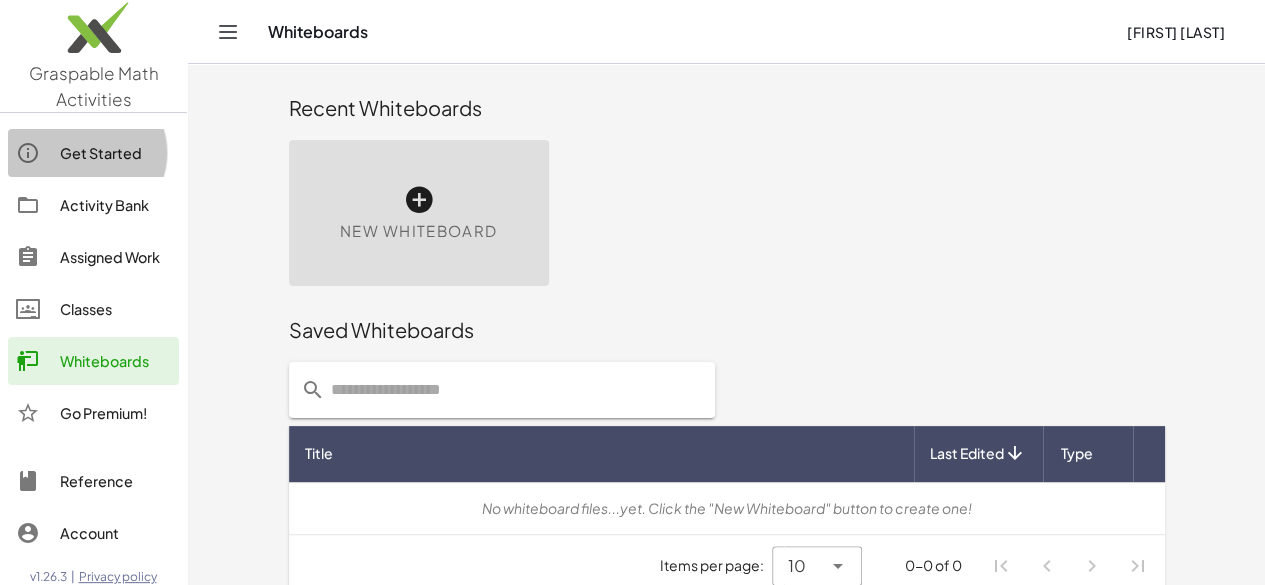 click on "Get Started" 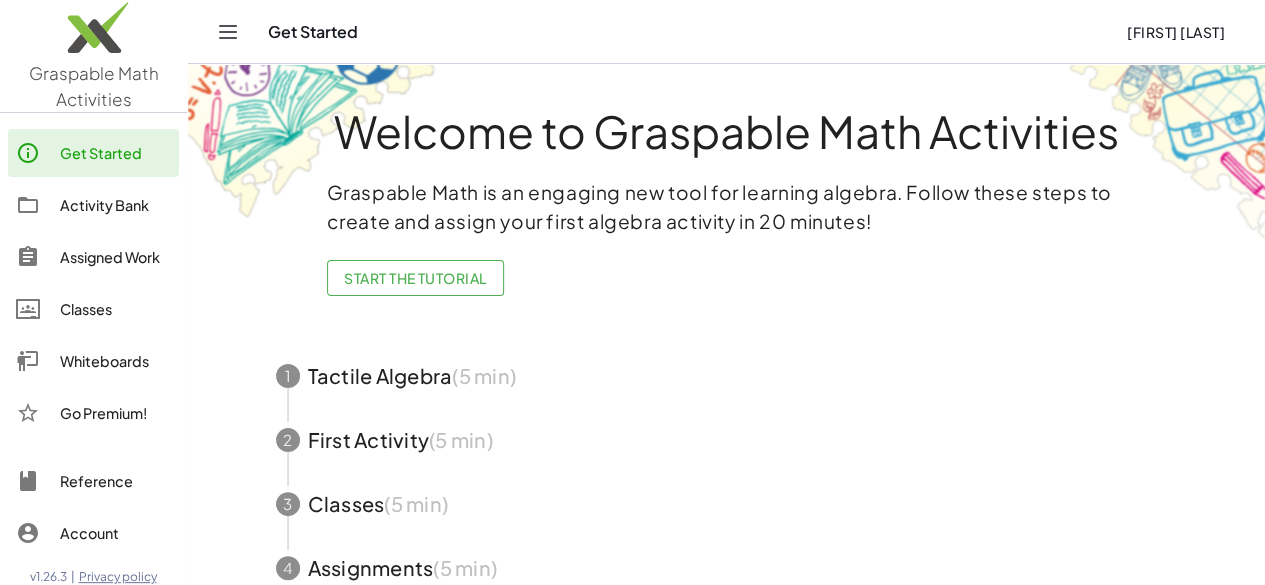 click on "Start the Tutorial" 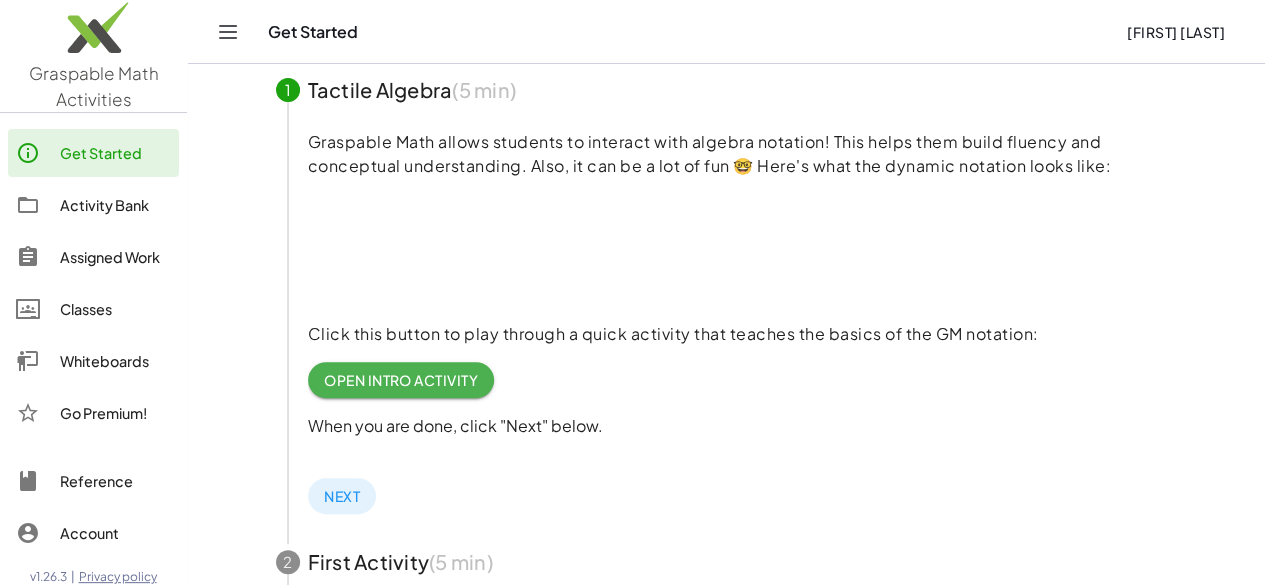 scroll, scrollTop: 210, scrollLeft: 0, axis: vertical 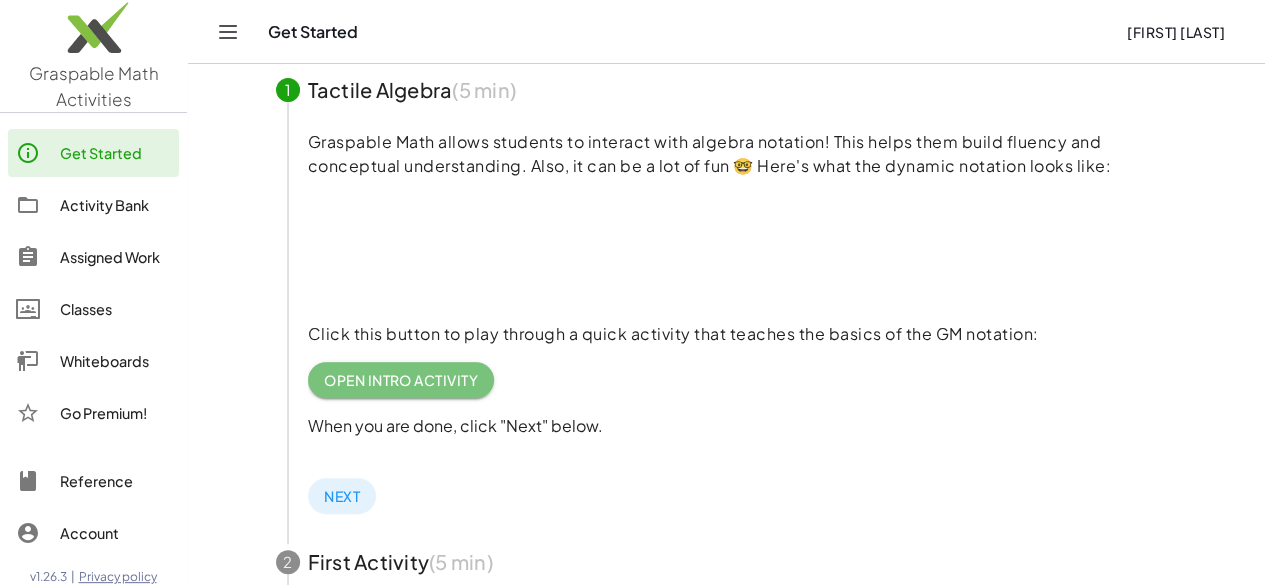 click on "Open Intro Activity" 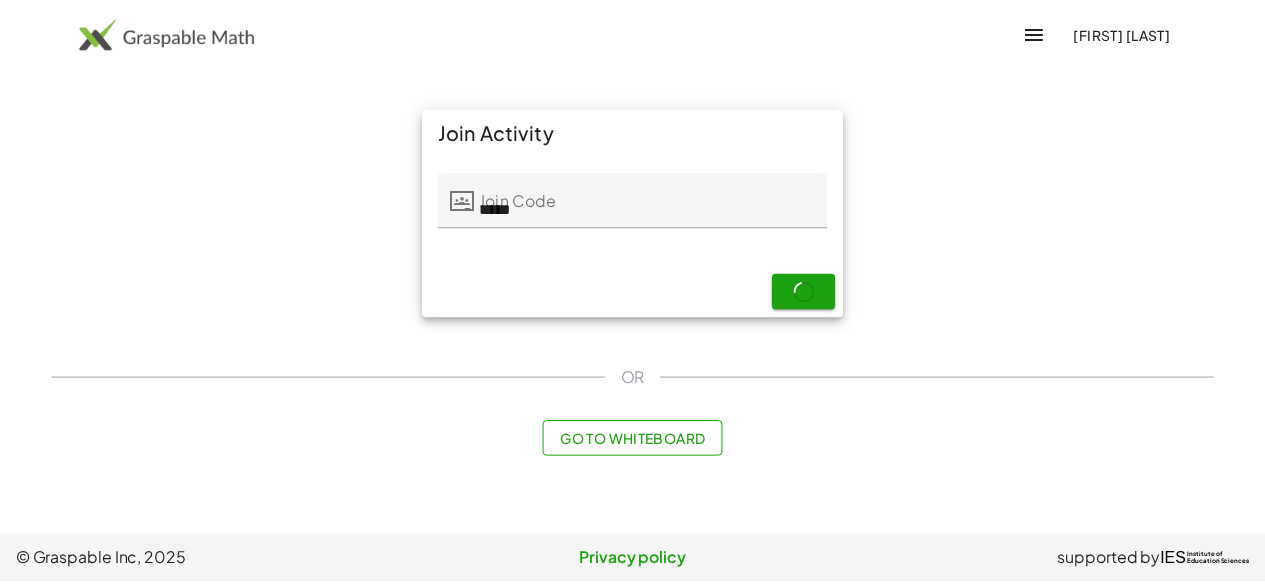 scroll, scrollTop: 0, scrollLeft: 0, axis: both 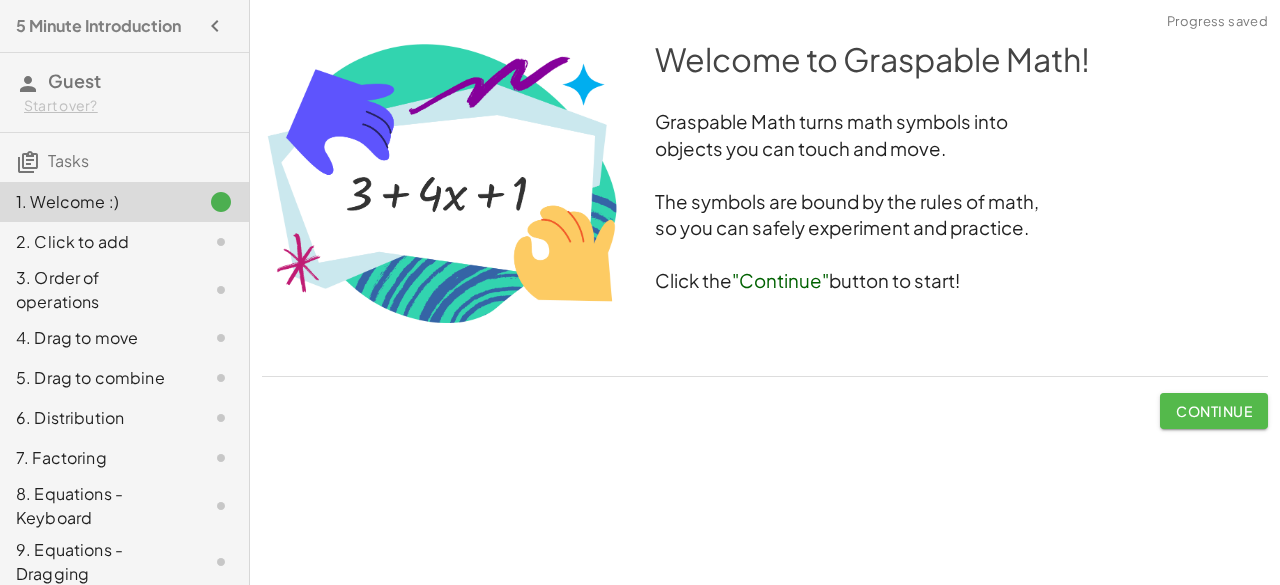 click on "Continue" at bounding box center (1214, 411) 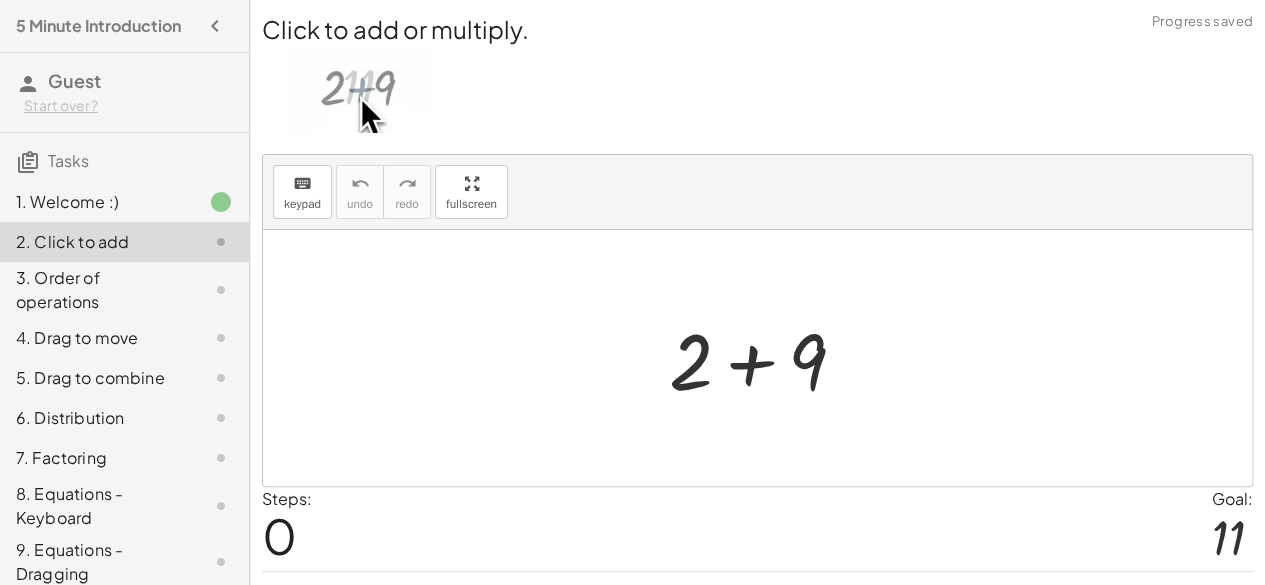 click at bounding box center [359, 89] 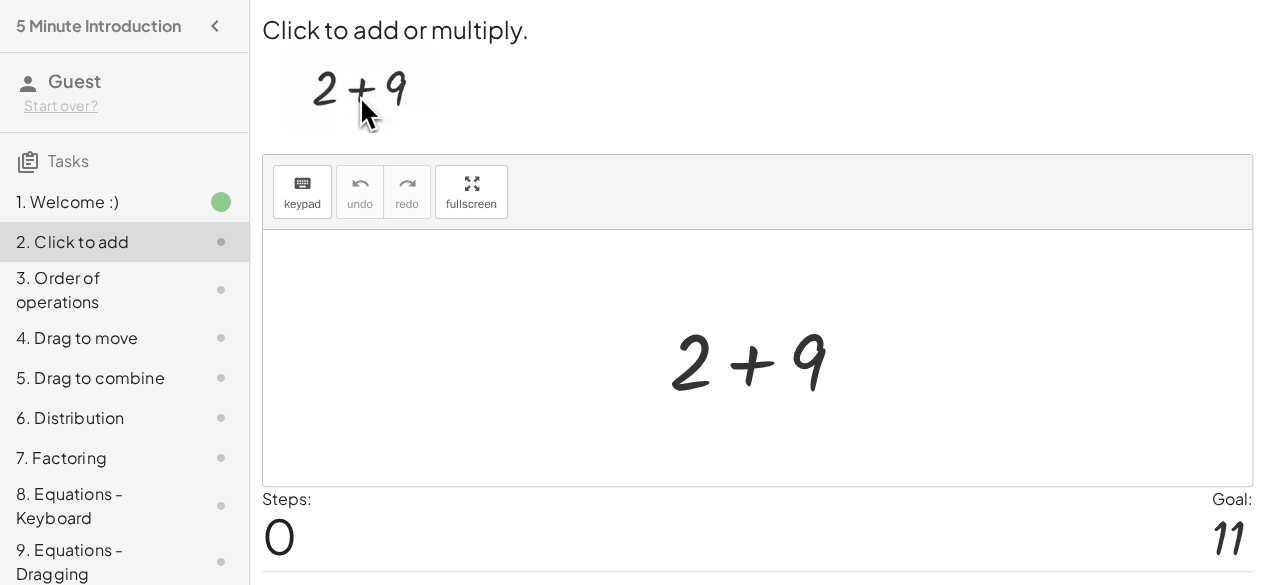 click at bounding box center [359, 89] 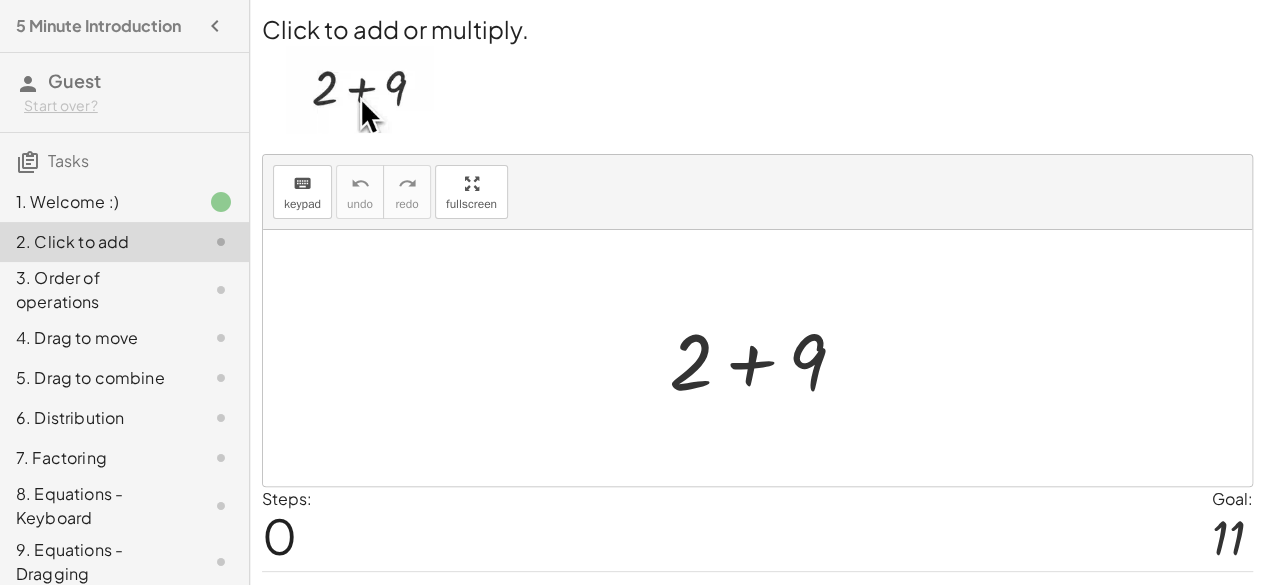 click on "Steps:  0 Goal: 11" at bounding box center (757, 528) 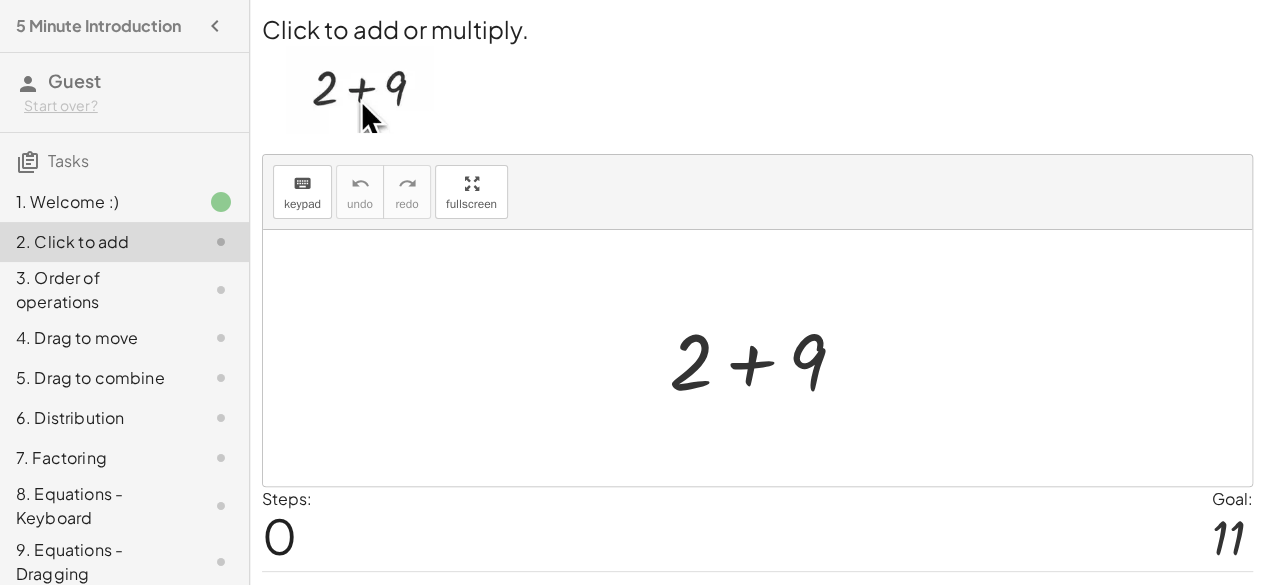 click at bounding box center (359, 89) 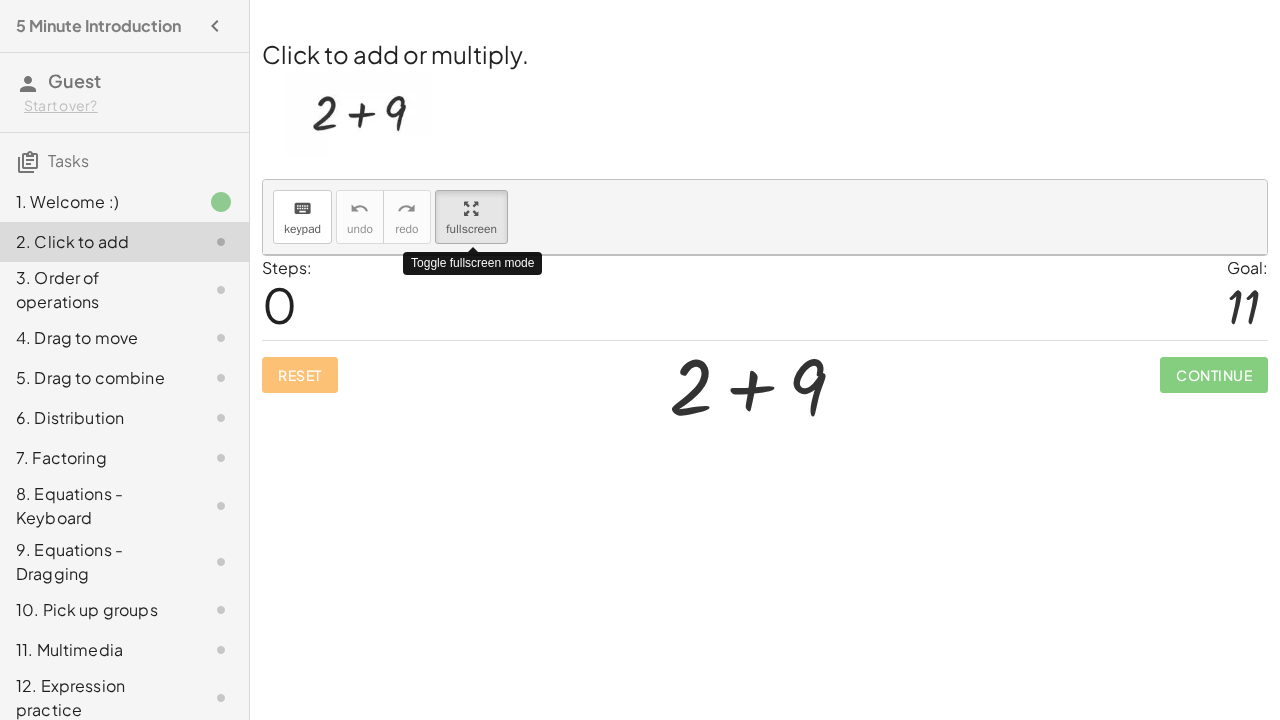 drag, startPoint x: 498, startPoint y: 199, endPoint x: 498, endPoint y: 286, distance: 87 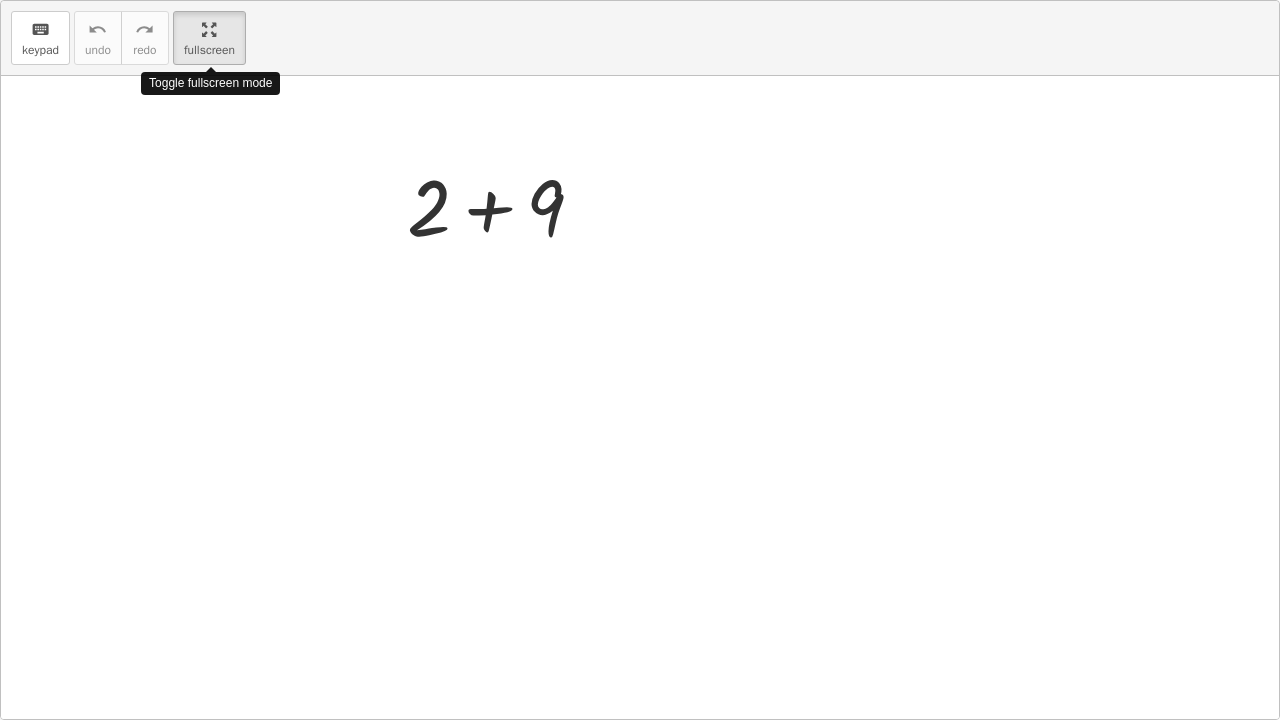 click on "keyboard keypad undo undo redo redo fullscreen Toggle fullscreen mode + 2 + 9 ×" at bounding box center [640, 360] 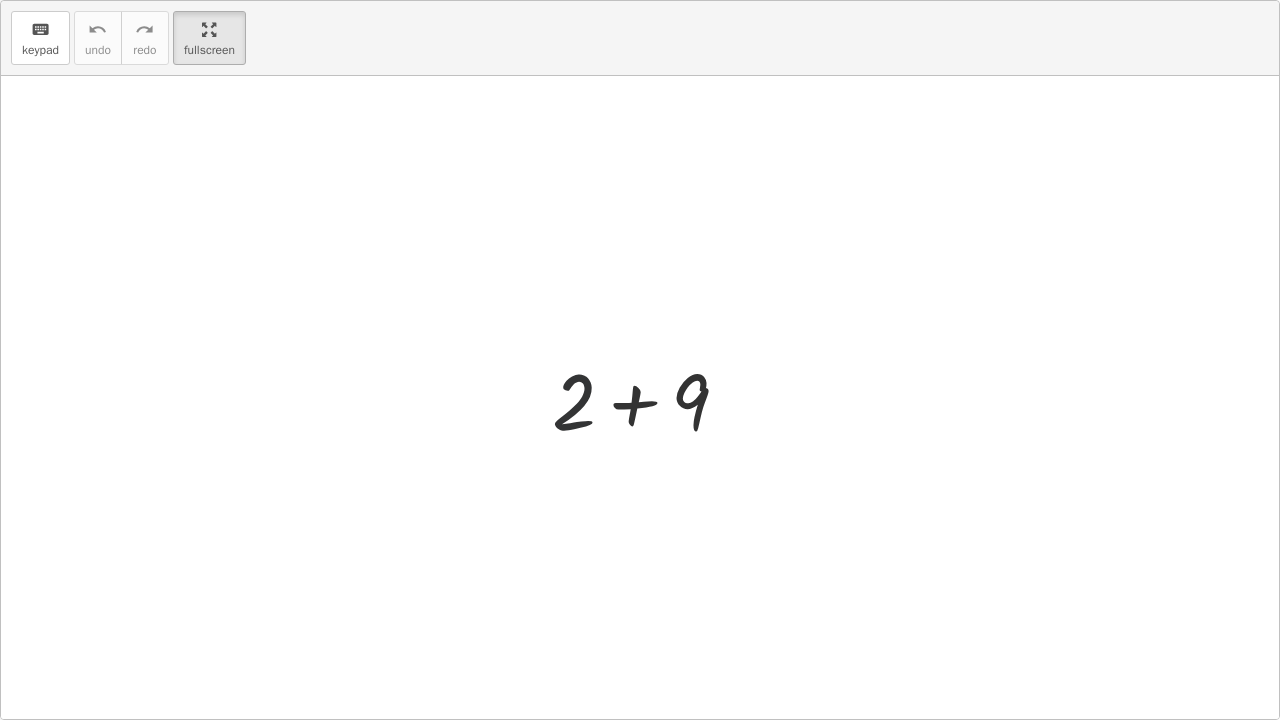 click at bounding box center (648, 398) 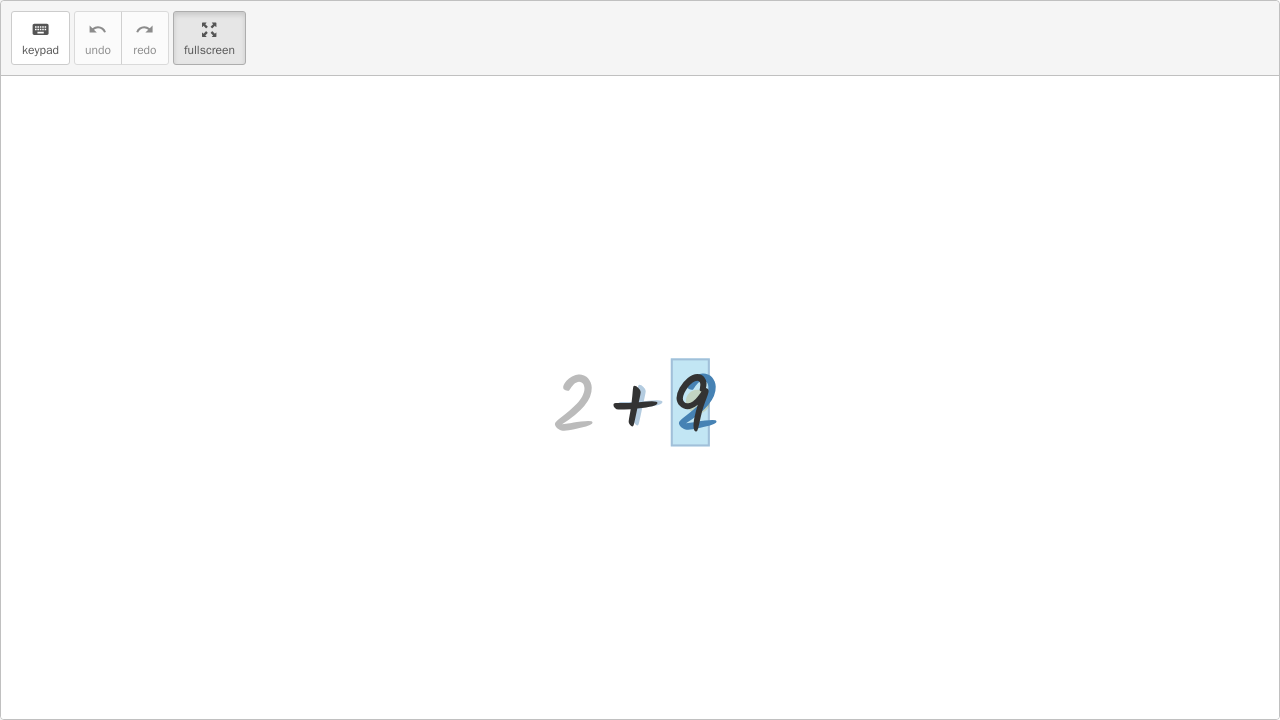drag, startPoint x: 563, startPoint y: 395, endPoint x: 686, endPoint y: 394, distance: 123.00407 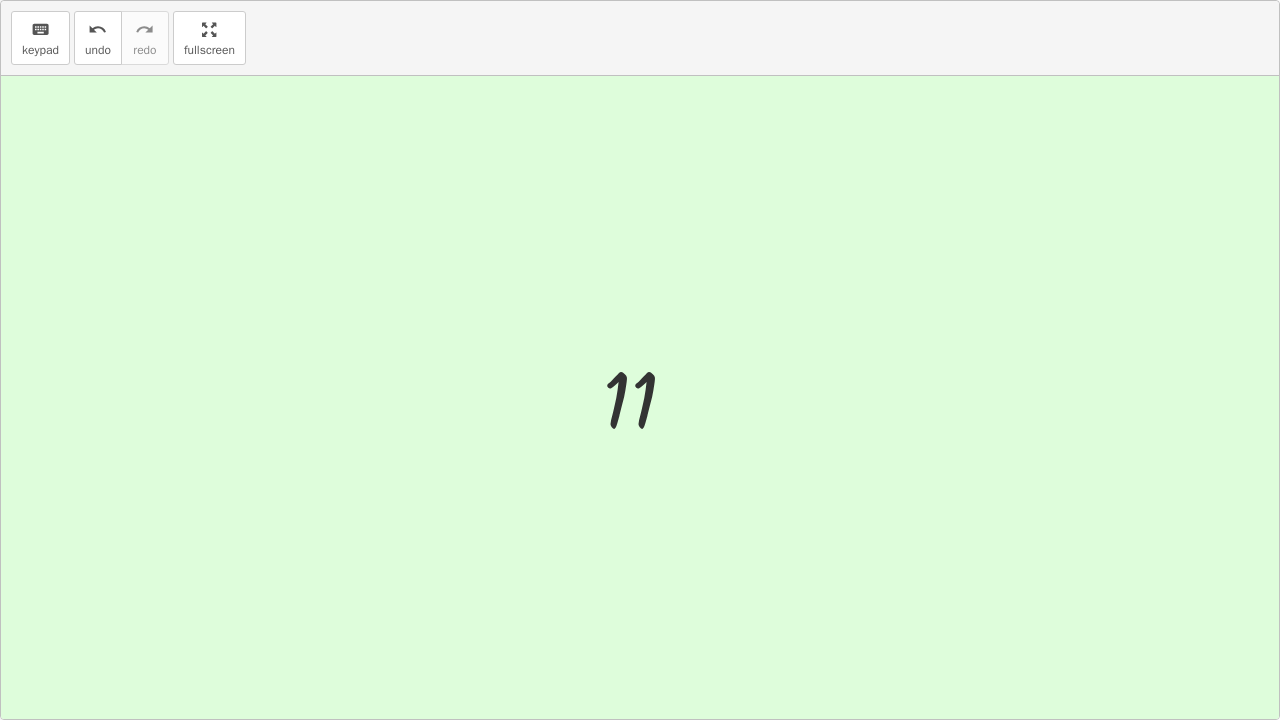 drag, startPoint x: 176, startPoint y: 16, endPoint x: 176, endPoint y: -71, distance: 87 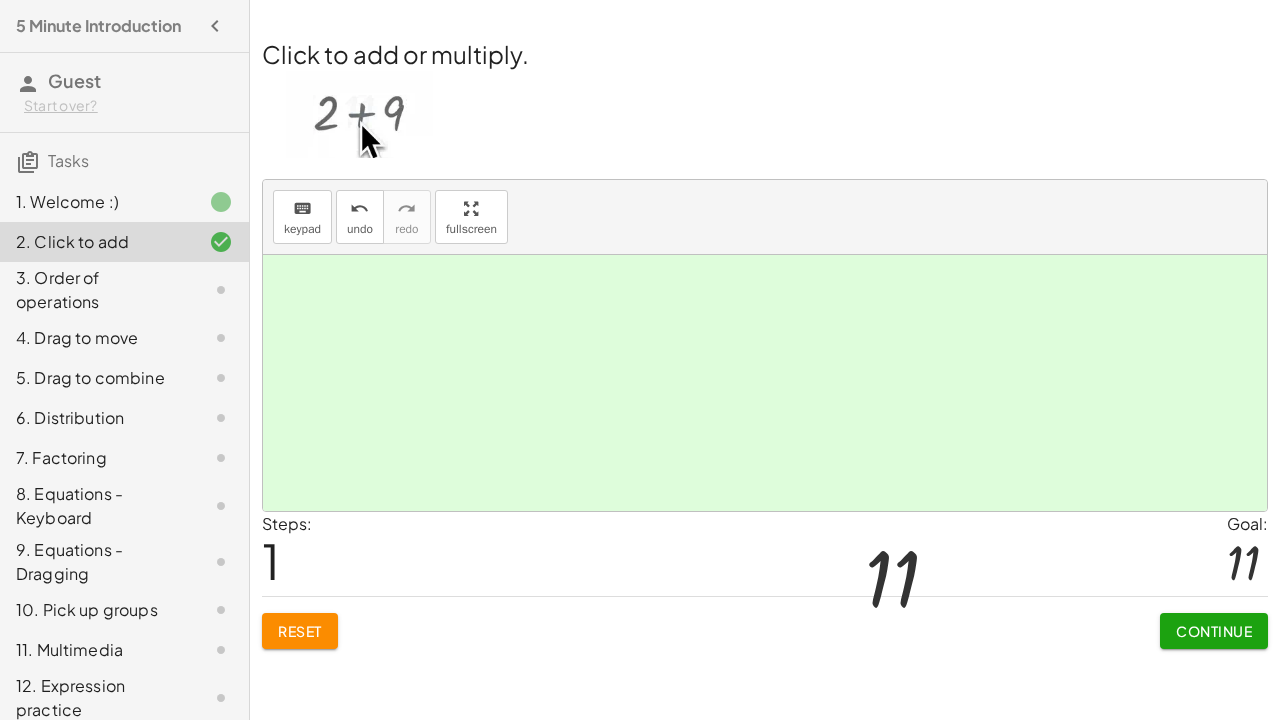 click on "5 Minute Introduction Guest Start over? Tasks 1. Welcome :) 2. Click to add 3. Order of operations 4. Drag to move 5. Drag to combine 6. Distribution 7. Factoring 8. Equations - Keyboard 9. Equations - Dragging 10. Pick up groups 11. Multimedia 12. Expression practice 13. Equation practice 14. The End Welcome to Graspable Math! Graspable Math turns math symbols into objects you can touch and move. The symbols are bound by the rules of math, so you can safely experiment and practice. Click the  "Continue"  button to start! Continue Click to add or multiply.          keyboard keypad undo undo redo redo fullscreen + 2 + 9 11 × Steps:  1 Goal: 11 Reset   Continue  Graspable Math will insist on the right order of operations. Can you find two different ways to solve this problem? How about three?                      keyboard keypad undo undo redo redo fullscreen × Steps:  0 Goal: 16 Reset   Continue  Drag to change the order of terms. keyboard keypad undo undo redo redo fullscreen × Steps:  0" at bounding box center (640, 360) 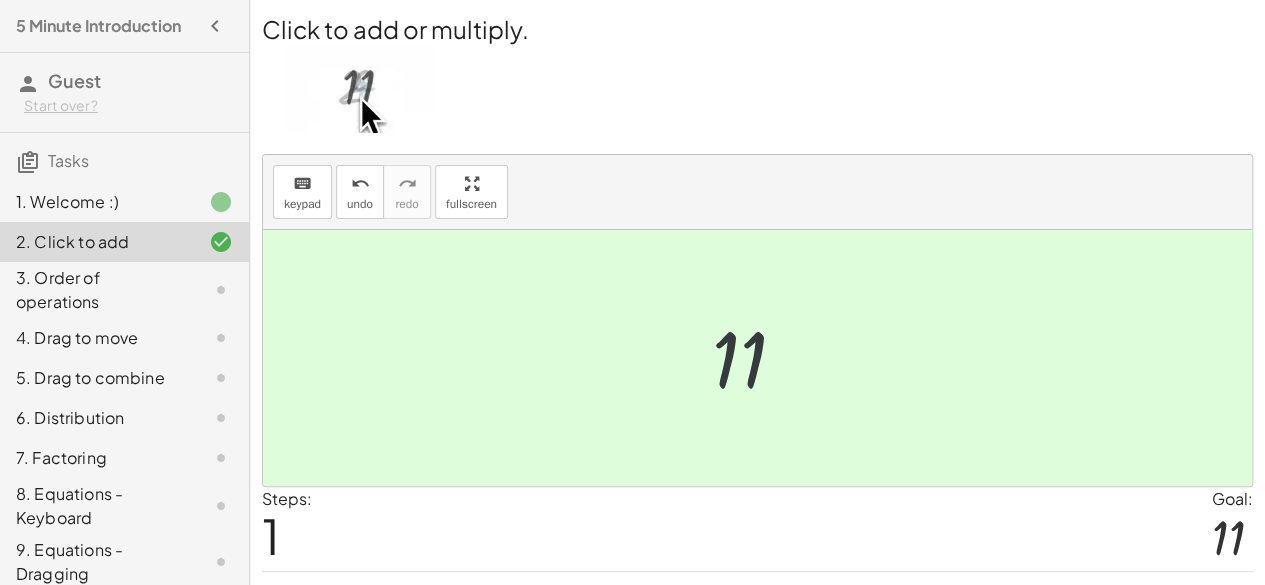 click at bounding box center (757, 358) 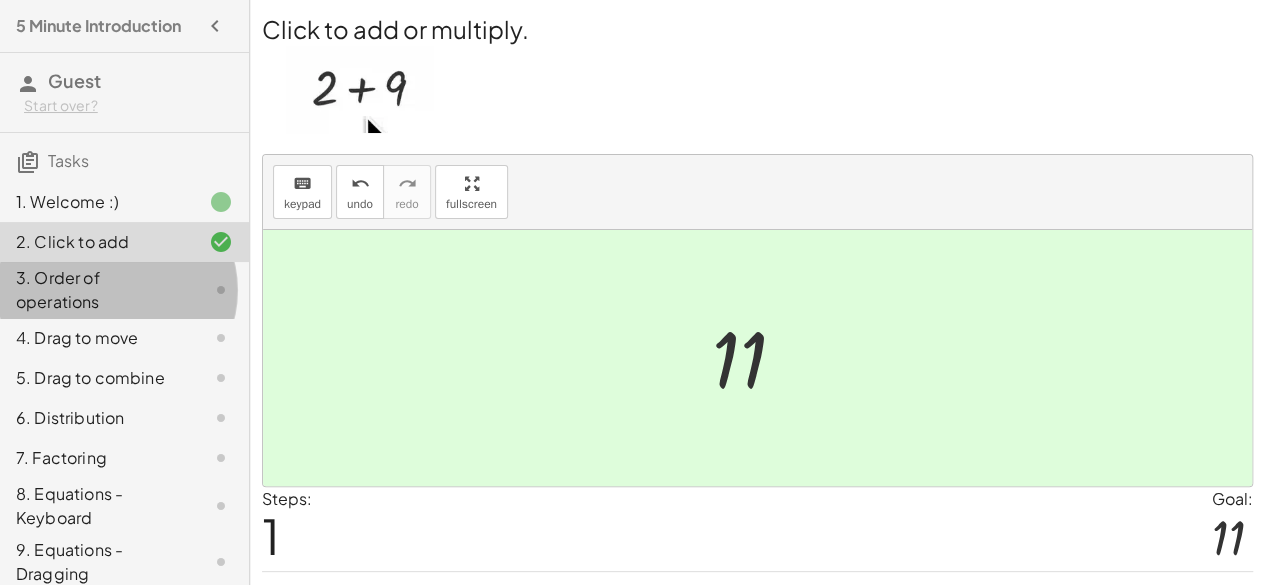 click on "3. Order of operations" 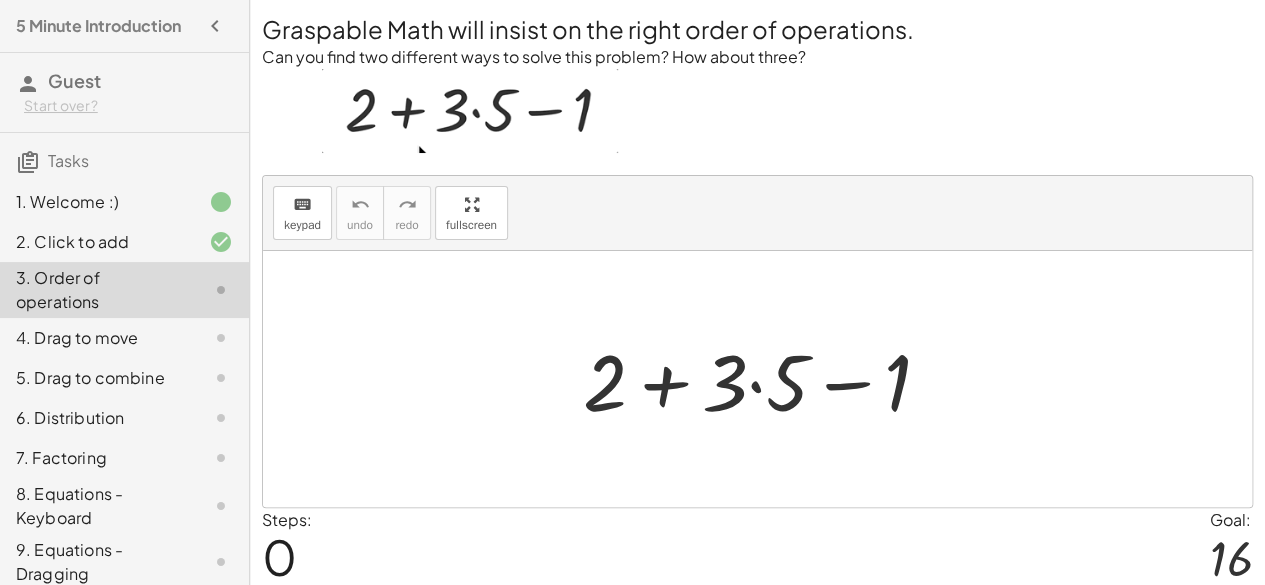 click at bounding box center [470, 111] 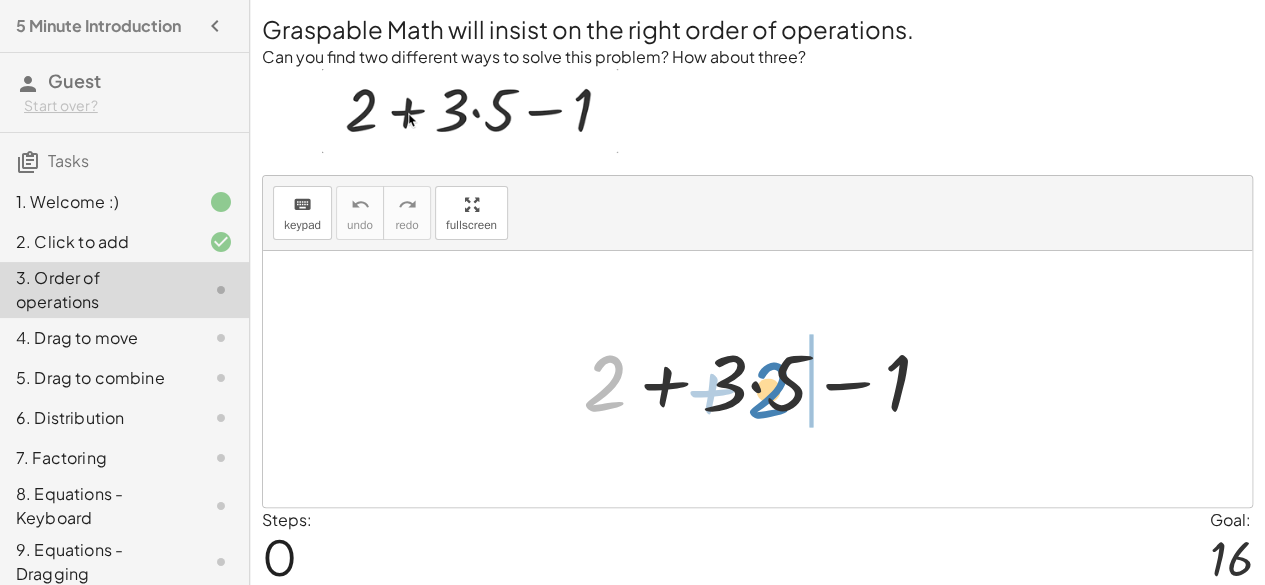 drag, startPoint x: 600, startPoint y: 388, endPoint x: 758, endPoint y: 389, distance: 158.00316 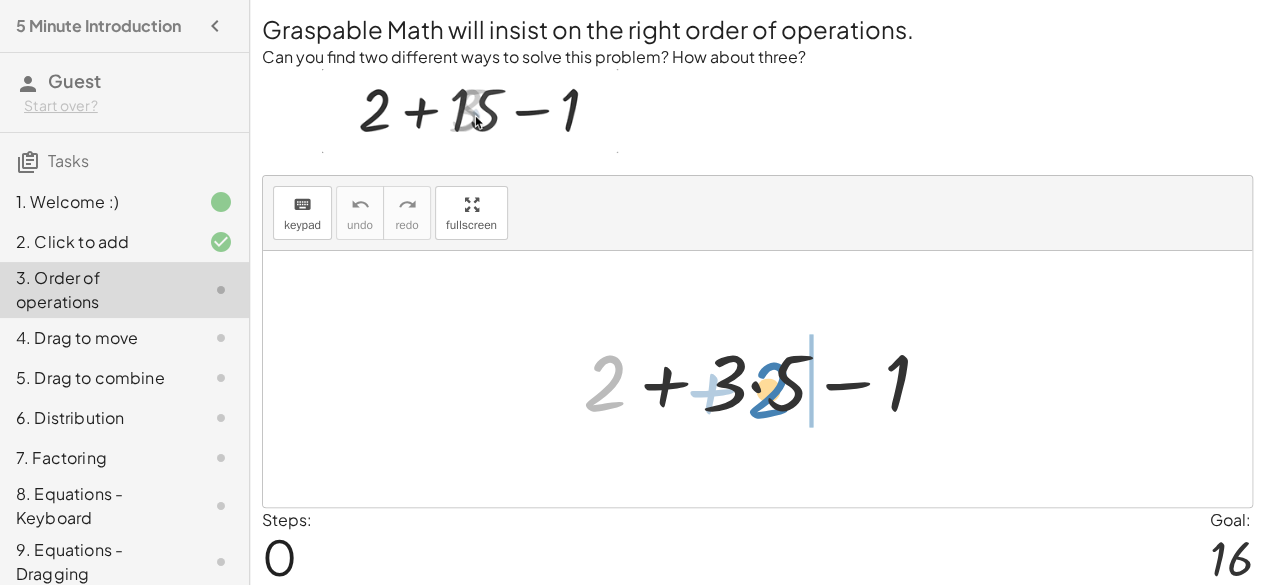 click at bounding box center [765, 379] 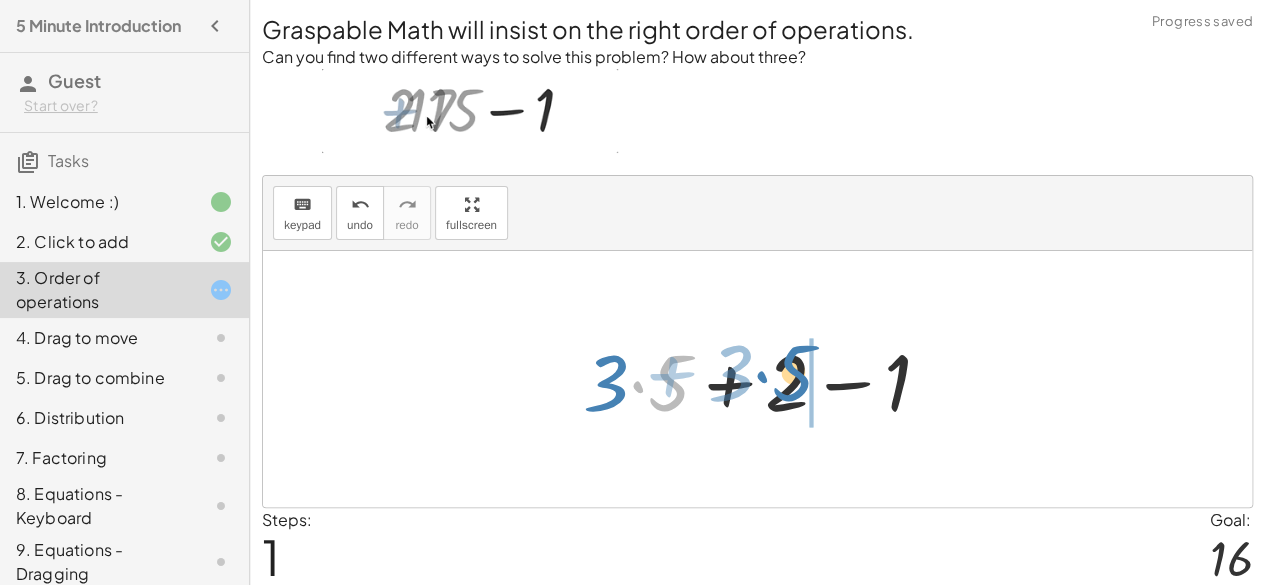 drag, startPoint x: 664, startPoint y: 387, endPoint x: 789, endPoint y: 377, distance: 125.39936 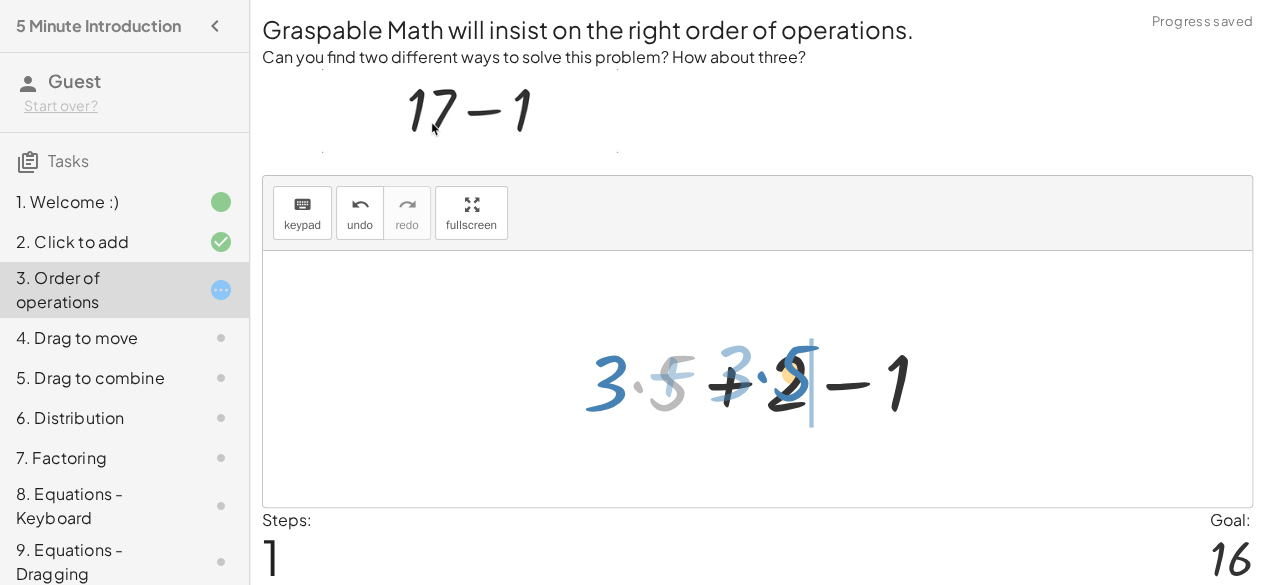 click at bounding box center (765, 379) 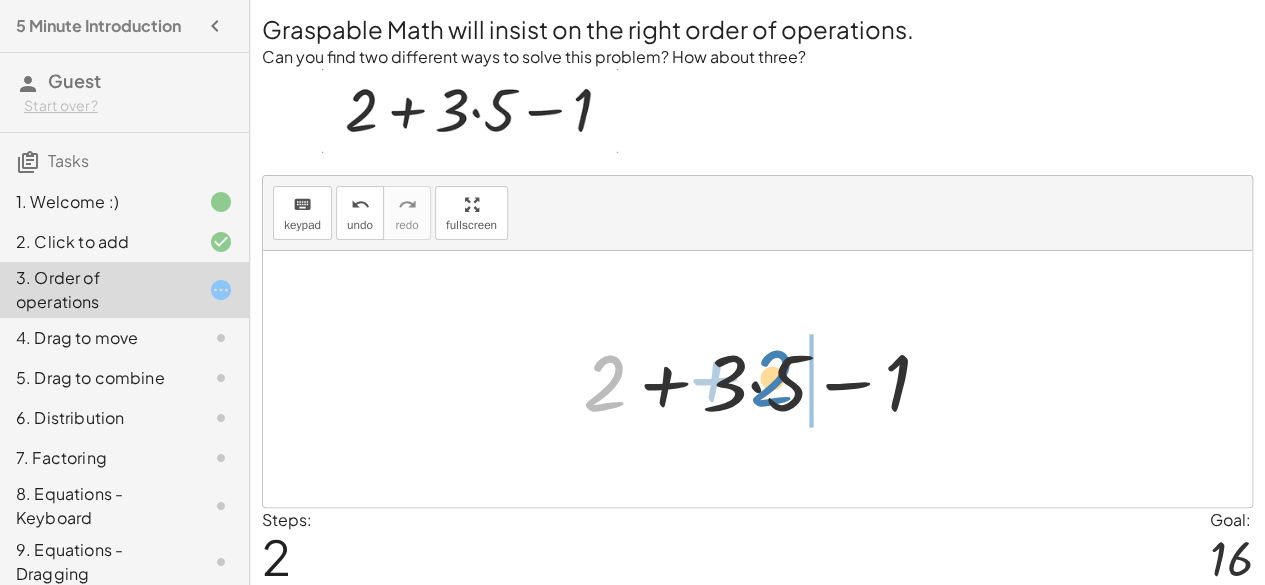 drag, startPoint x: 608, startPoint y: 387, endPoint x: 775, endPoint y: 382, distance: 167.07483 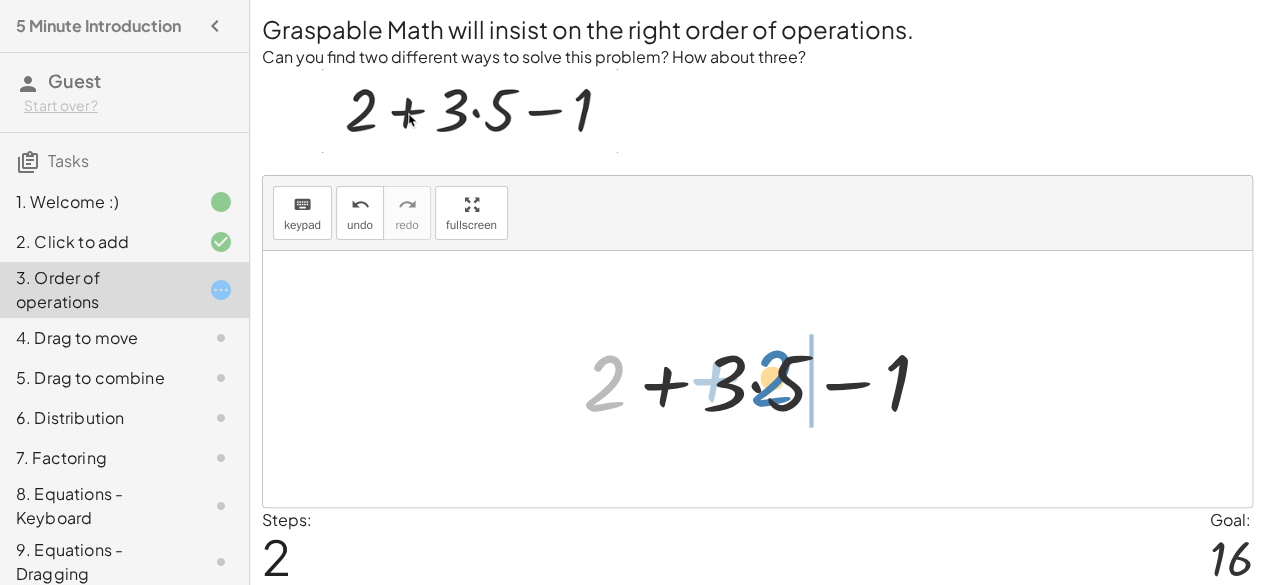 click at bounding box center [765, 379] 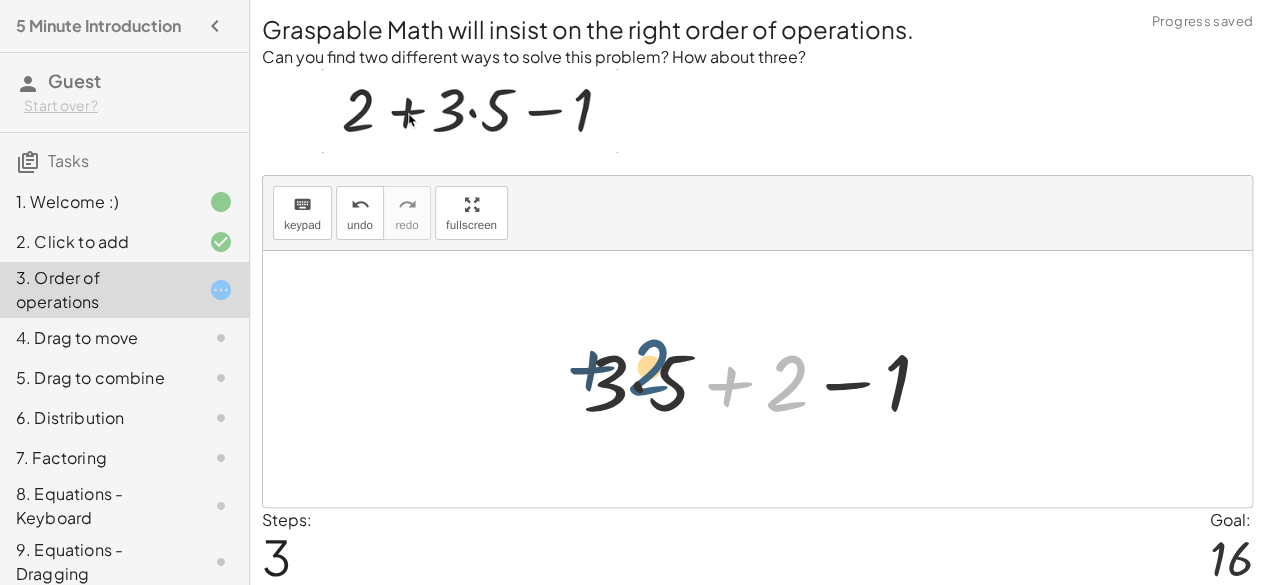 drag, startPoint x: 775, startPoint y: 382, endPoint x: 635, endPoint y: 366, distance: 140.91132 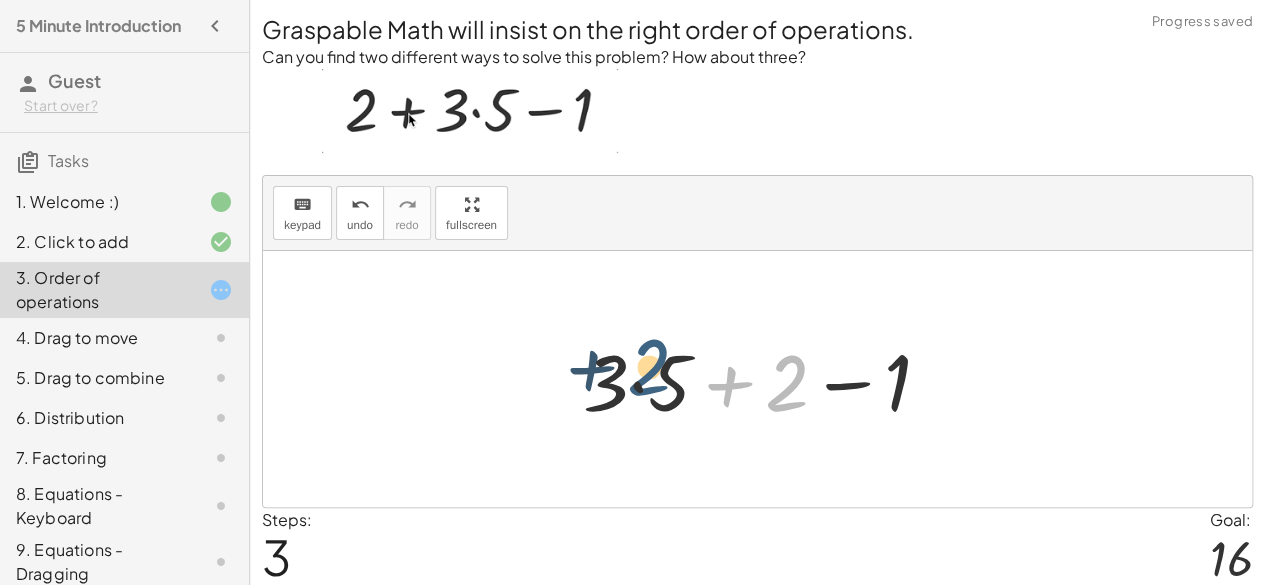 click at bounding box center [765, 379] 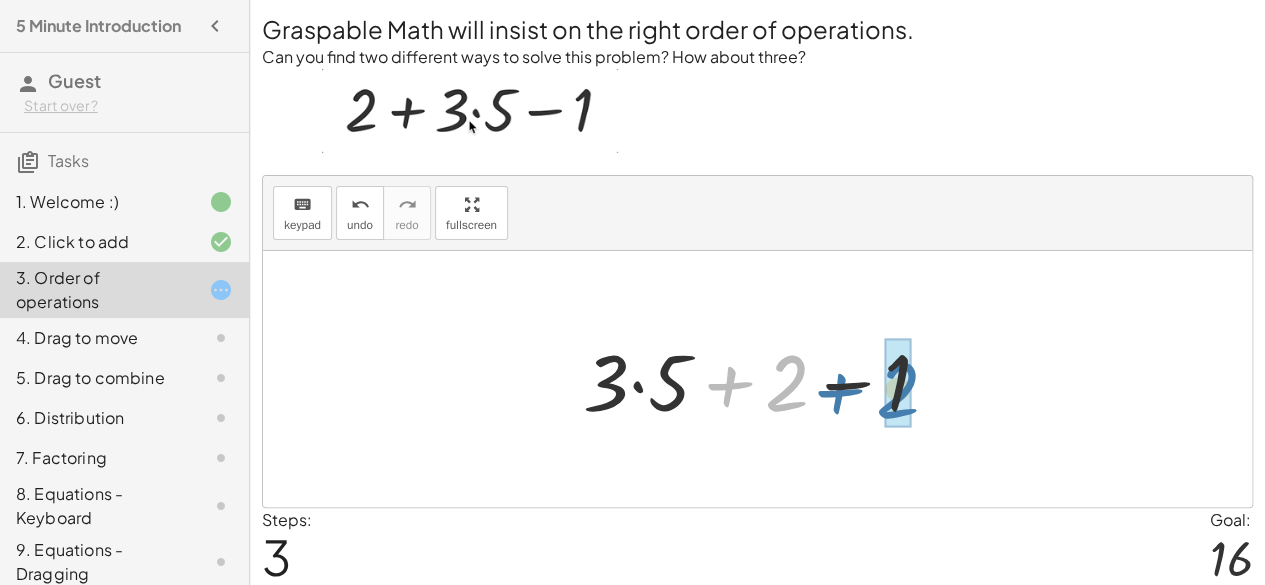 drag, startPoint x: 790, startPoint y: 376, endPoint x: 902, endPoint y: 381, distance: 112.11155 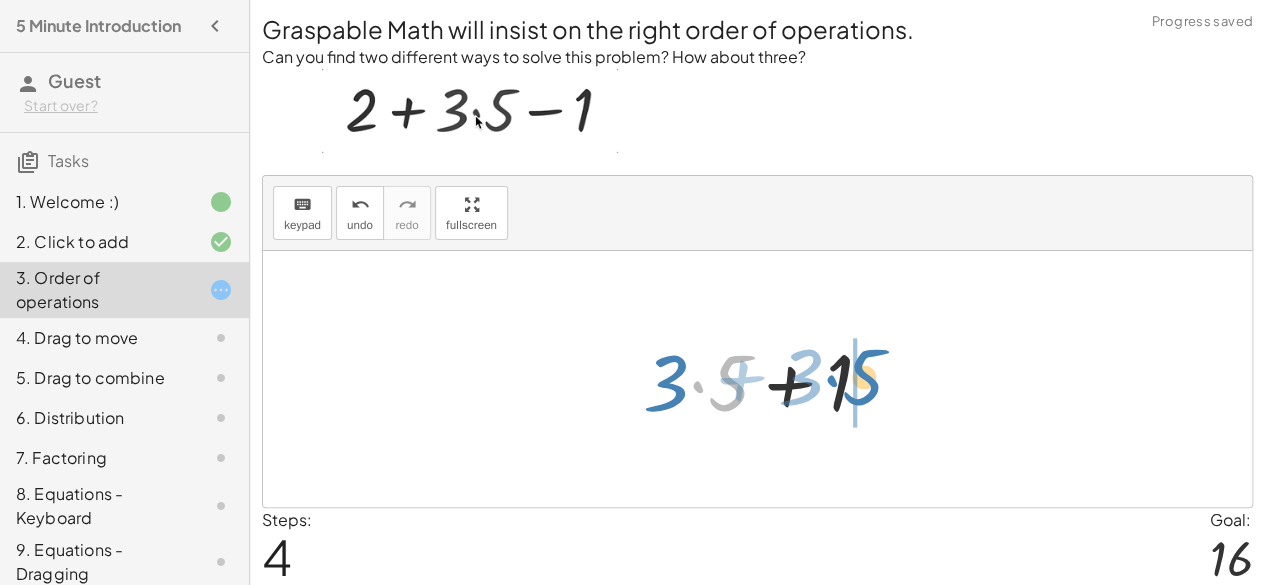 drag, startPoint x: 705, startPoint y: 373, endPoint x: 840, endPoint y: 367, distance: 135.13327 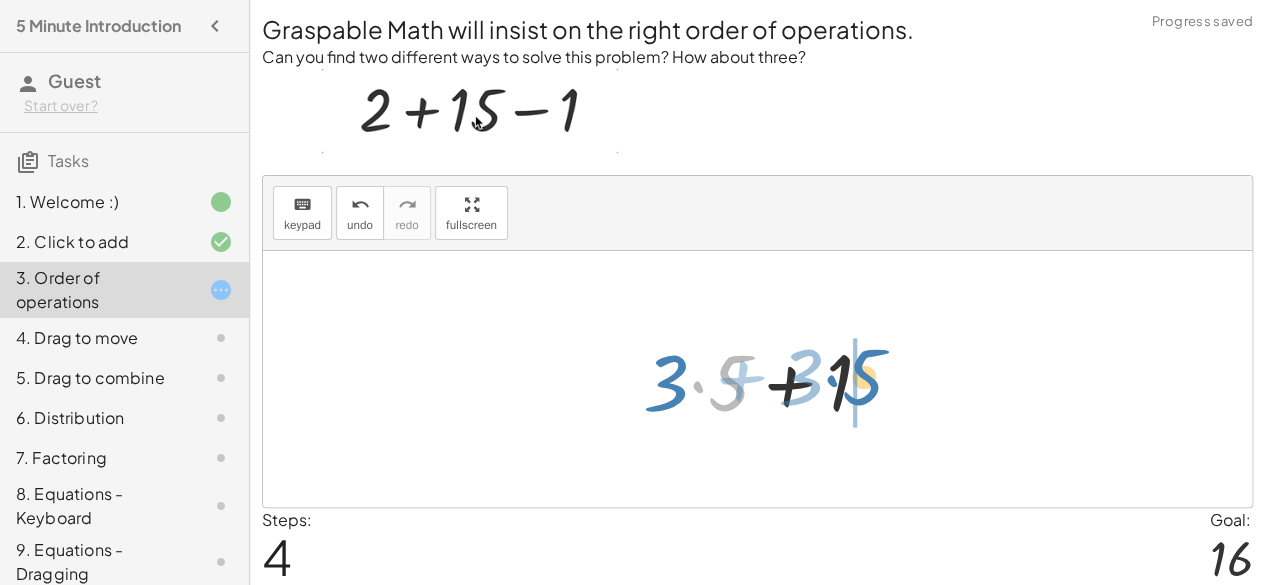 click at bounding box center (765, 379) 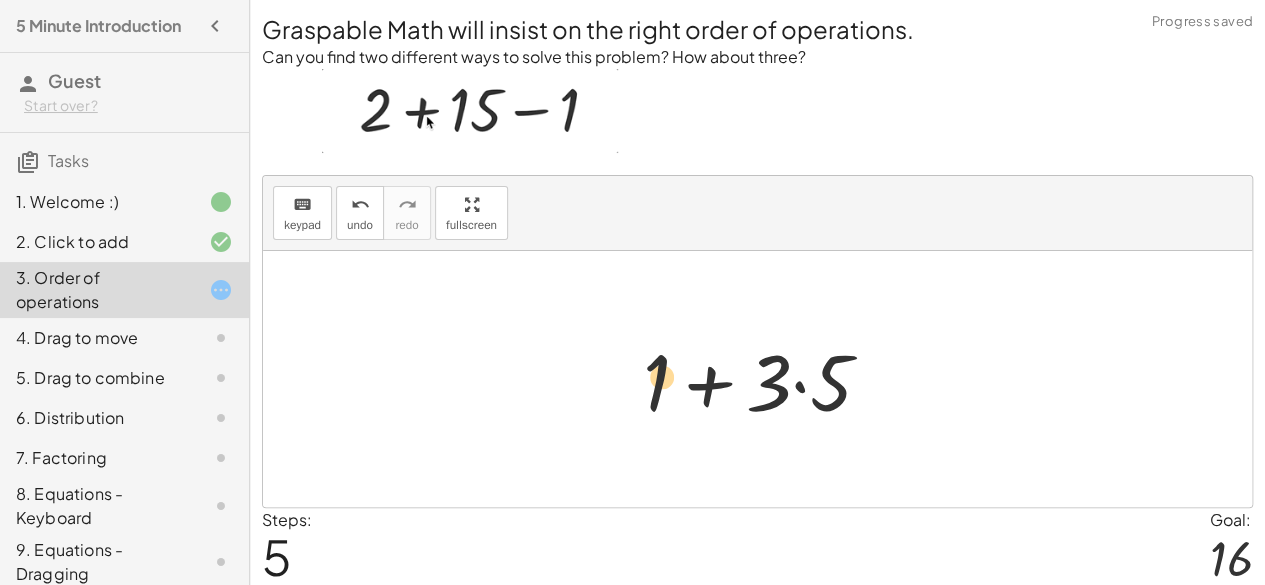 drag, startPoint x: 808, startPoint y: 370, endPoint x: 638, endPoint y: 364, distance: 170.10585 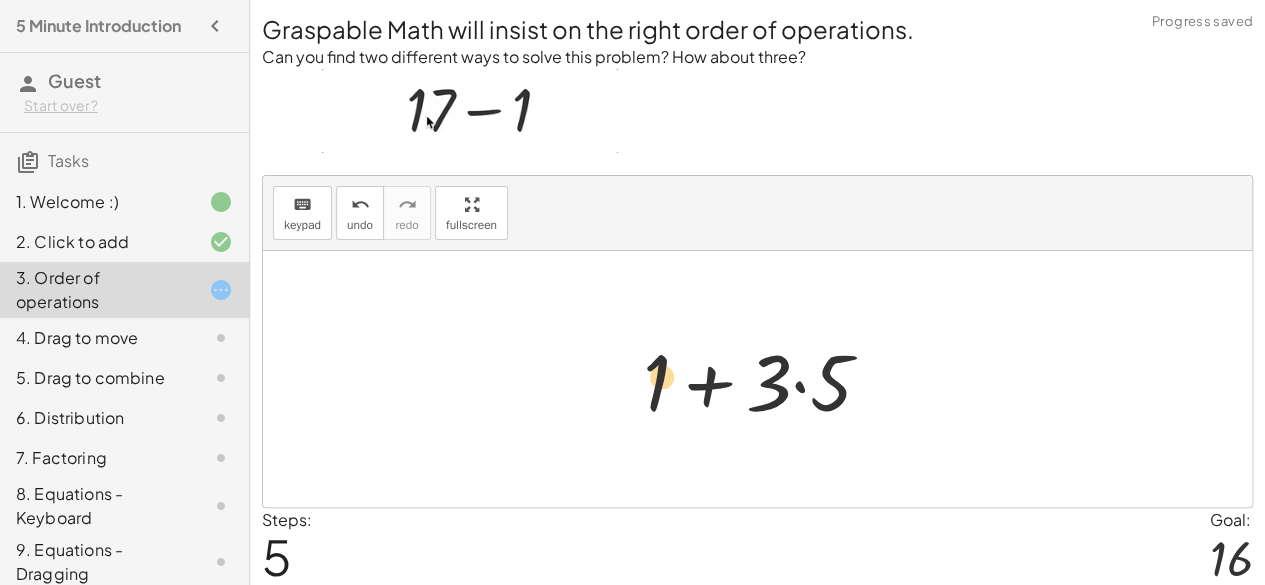 click at bounding box center [765, 379] 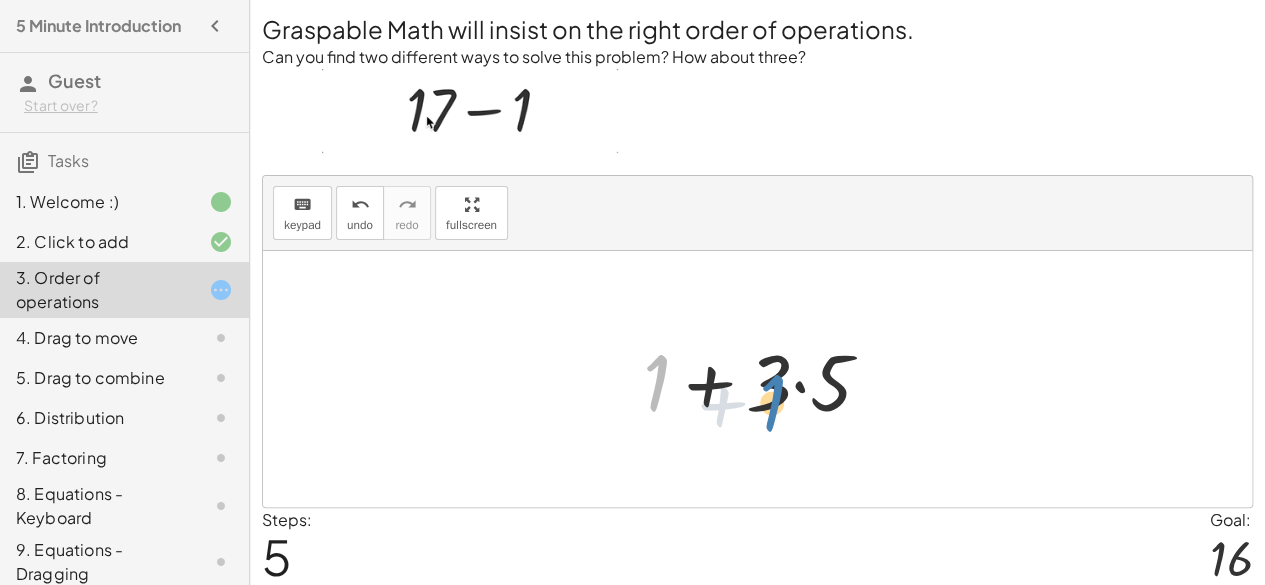 drag, startPoint x: 668, startPoint y: 361, endPoint x: 786, endPoint y: 381, distance: 119.682915 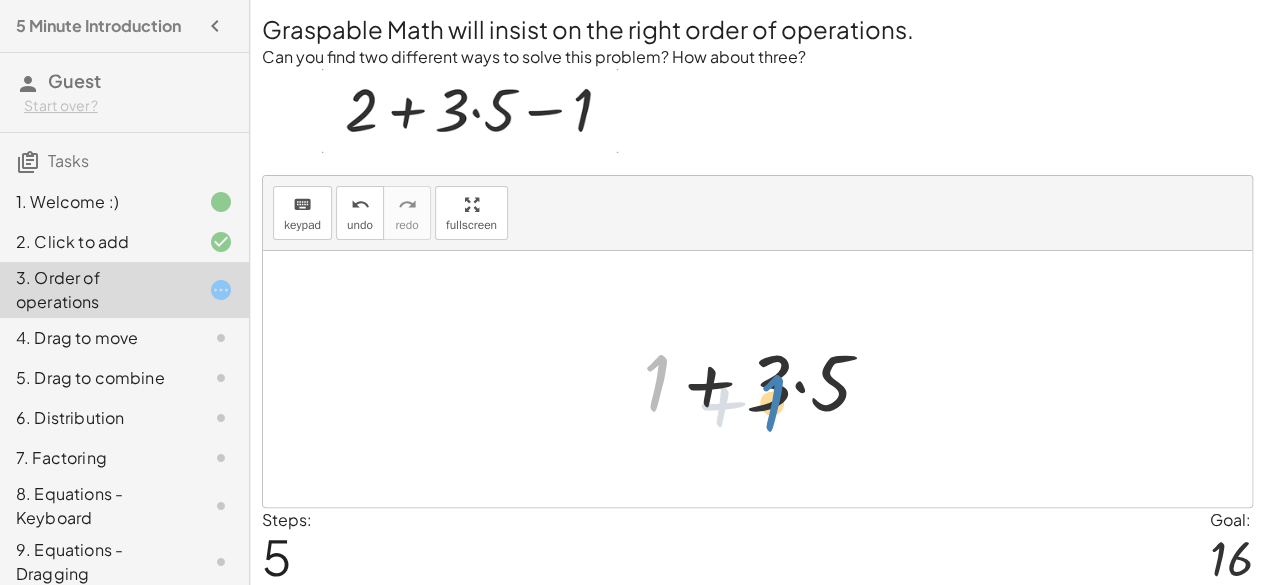 click at bounding box center [765, 379] 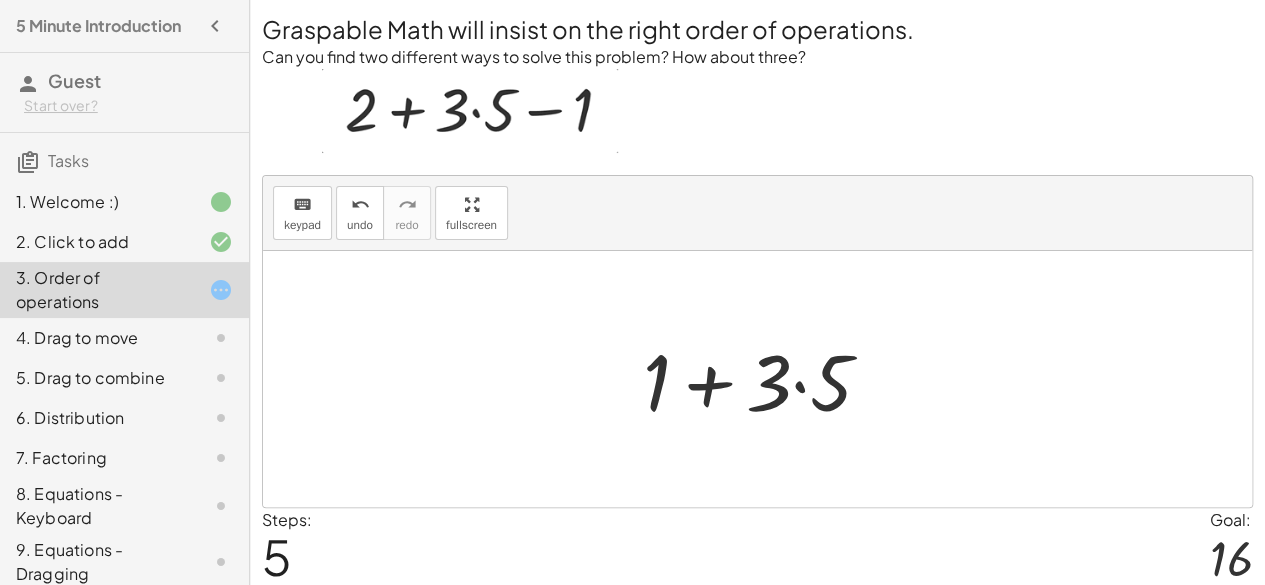 click at bounding box center [470, 111] 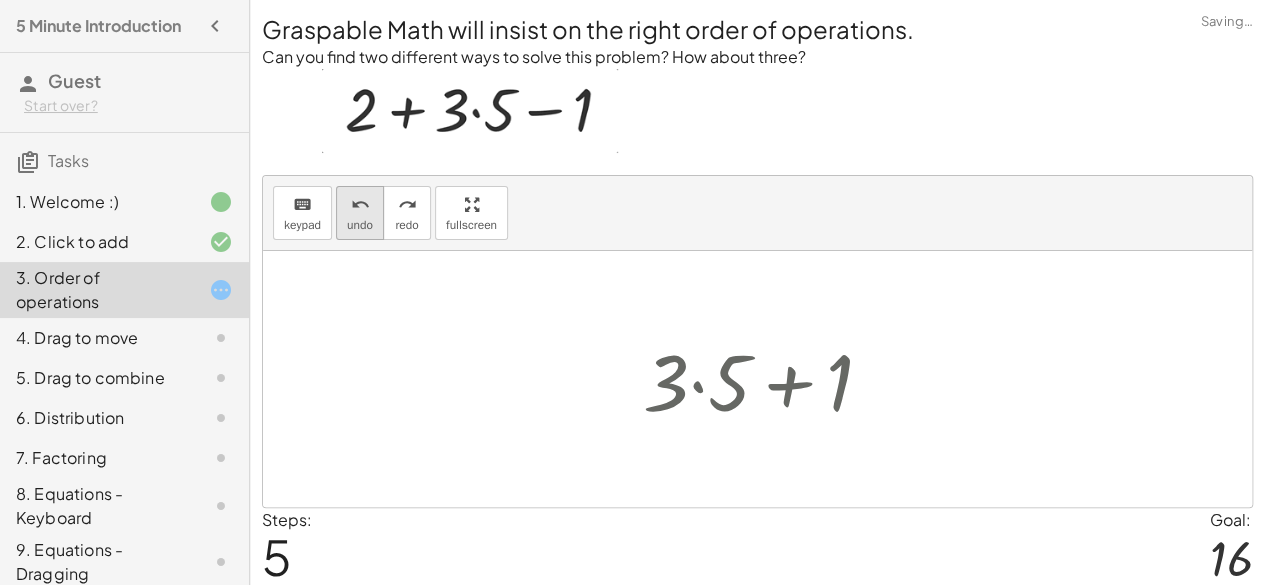click on "undo" at bounding box center (359, 205) 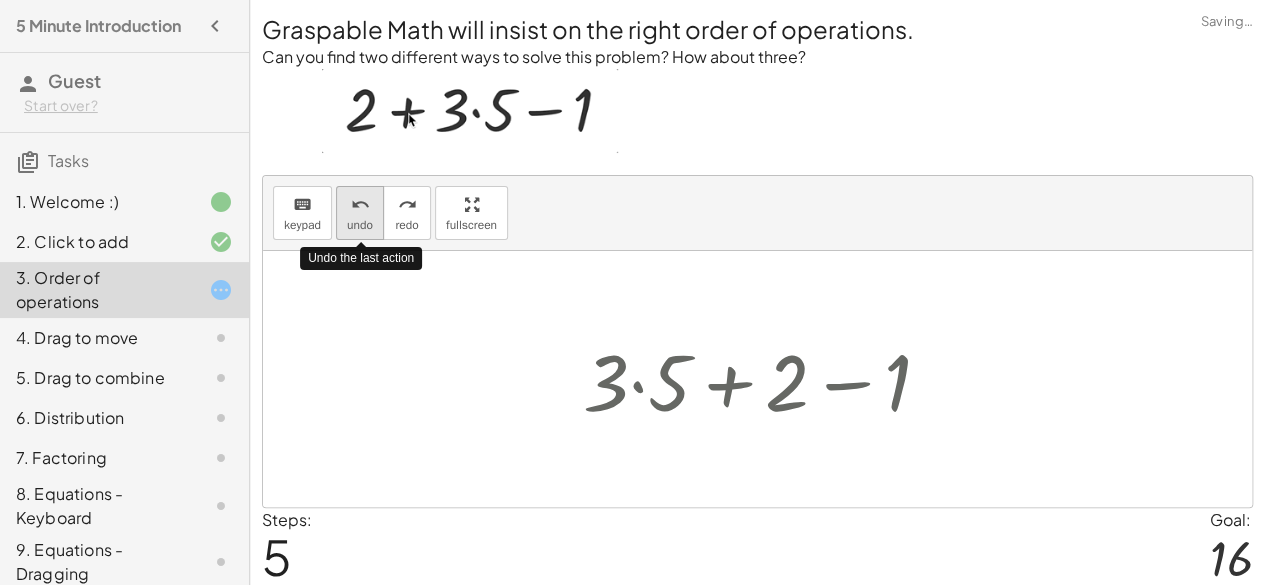 click on "undo" at bounding box center [359, 205] 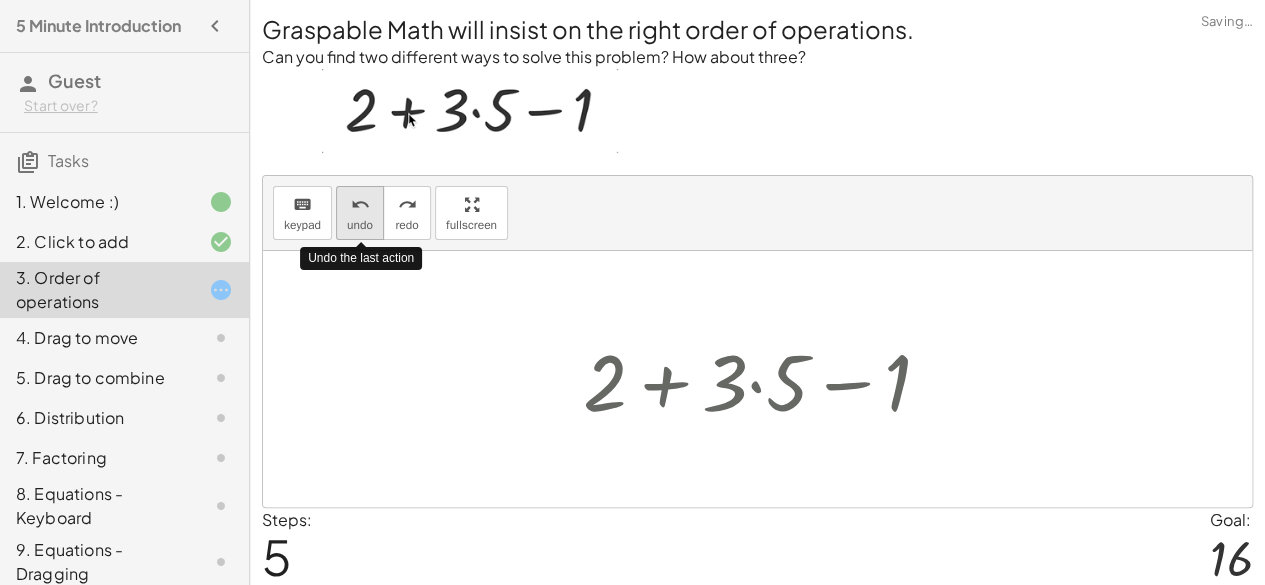 click on "undo" at bounding box center [359, 205] 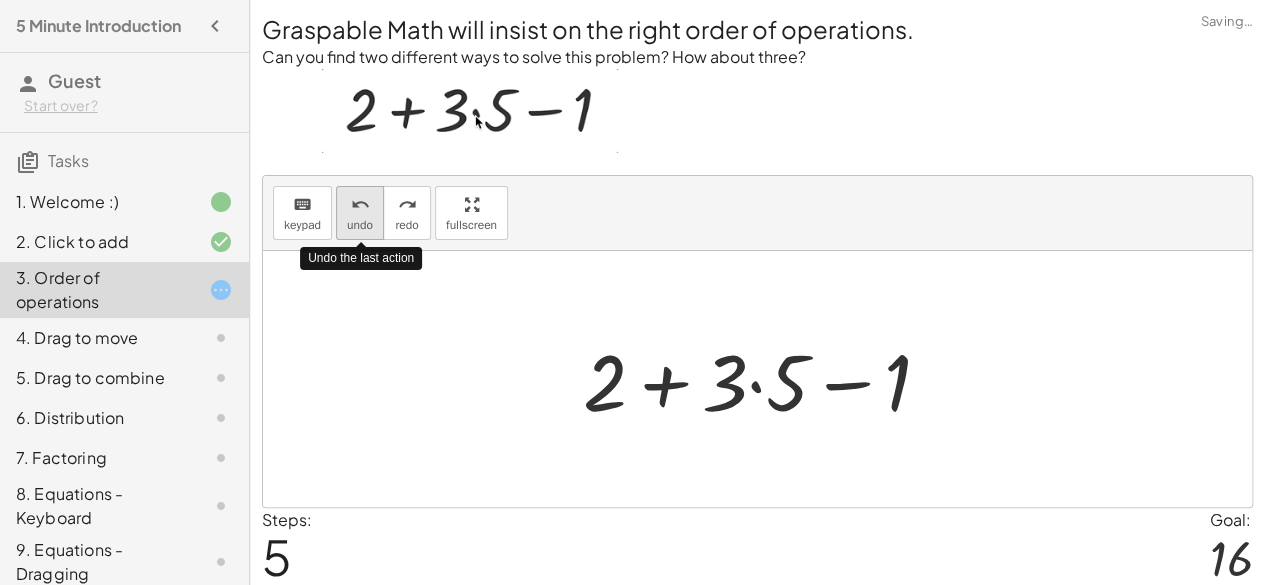 click on "undo" at bounding box center (359, 205) 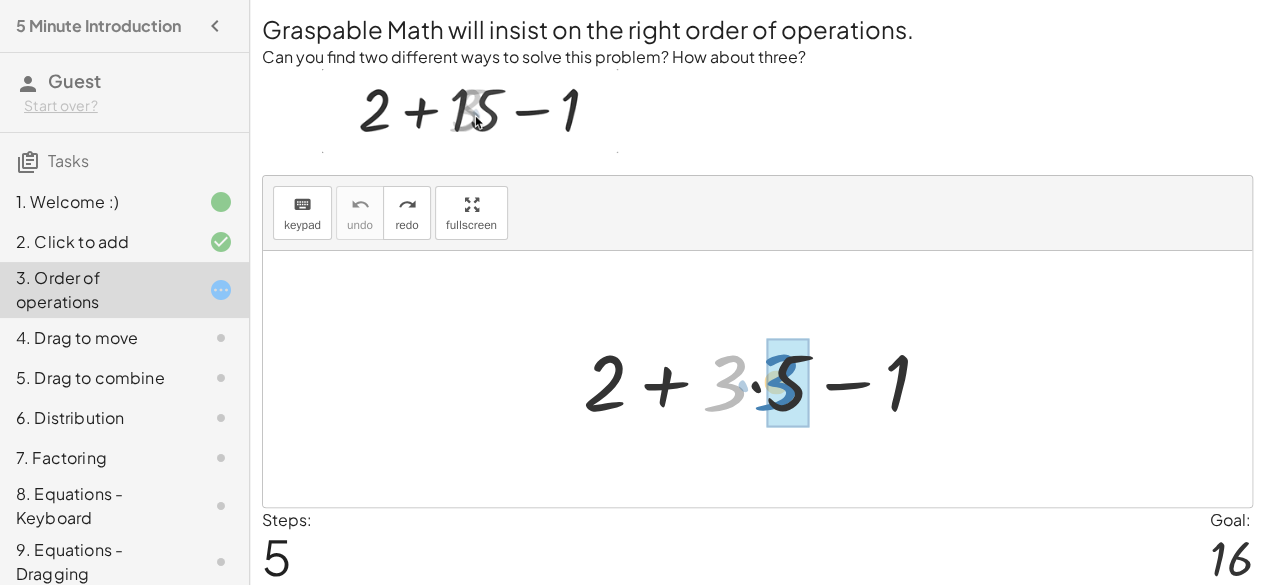 drag, startPoint x: 723, startPoint y: 359, endPoint x: 777, endPoint y: 359, distance: 54 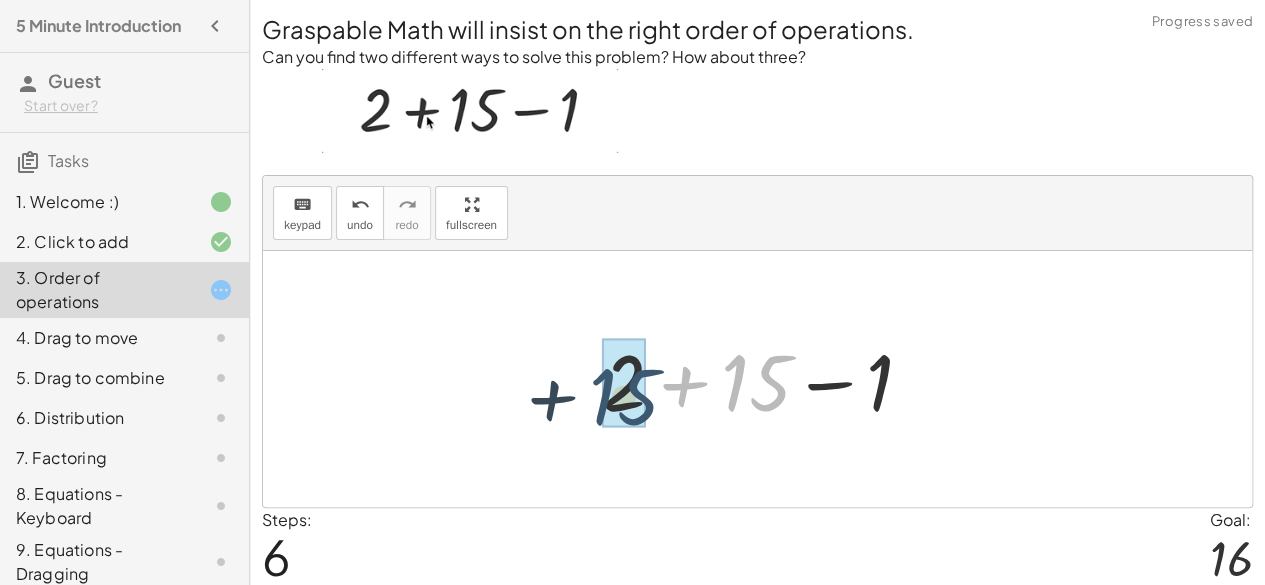 drag, startPoint x: 755, startPoint y: 365, endPoint x: 620, endPoint y: 379, distance: 135.72398 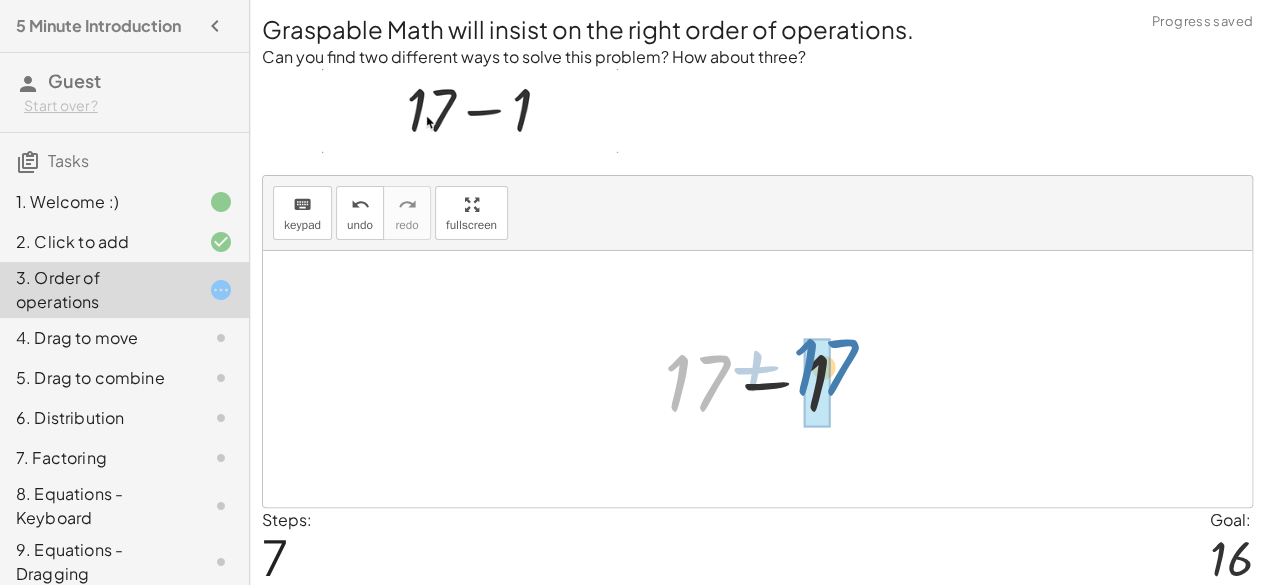 drag, startPoint x: 678, startPoint y: 379, endPoint x: 806, endPoint y: 363, distance: 128.99612 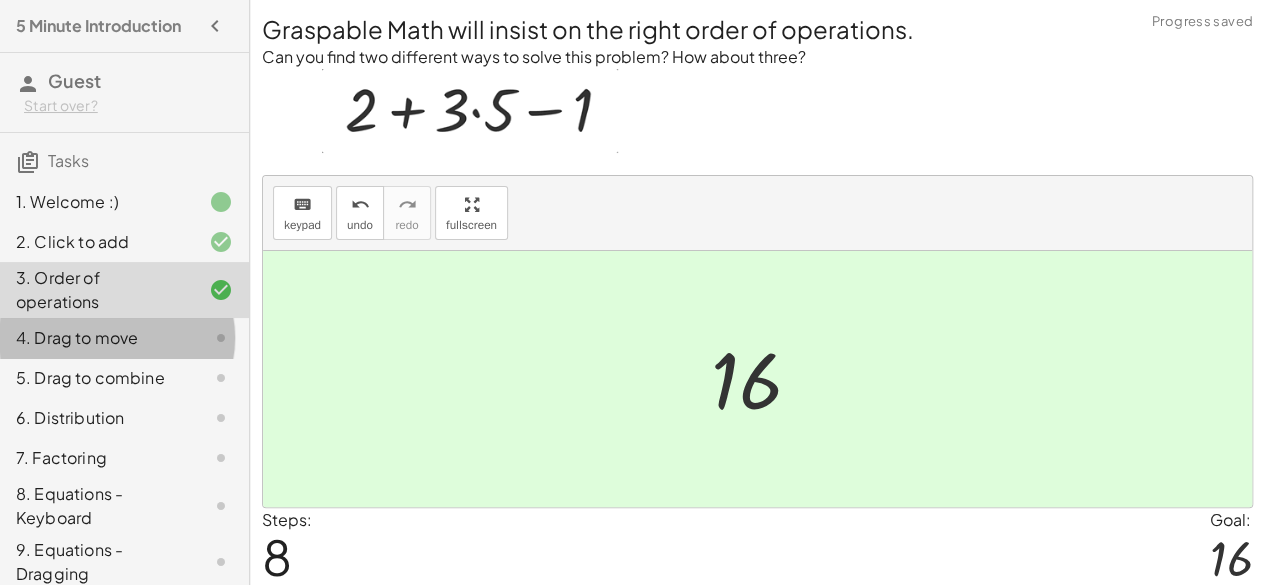 click 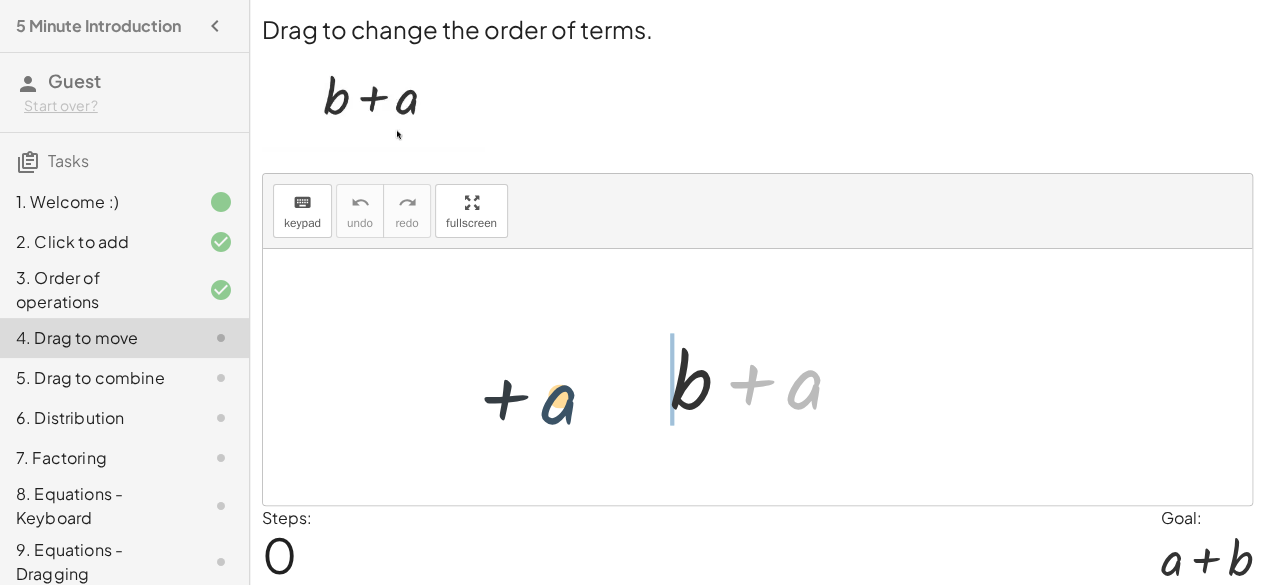 drag, startPoint x: 794, startPoint y: 379, endPoint x: 534, endPoint y: 394, distance: 260.43234 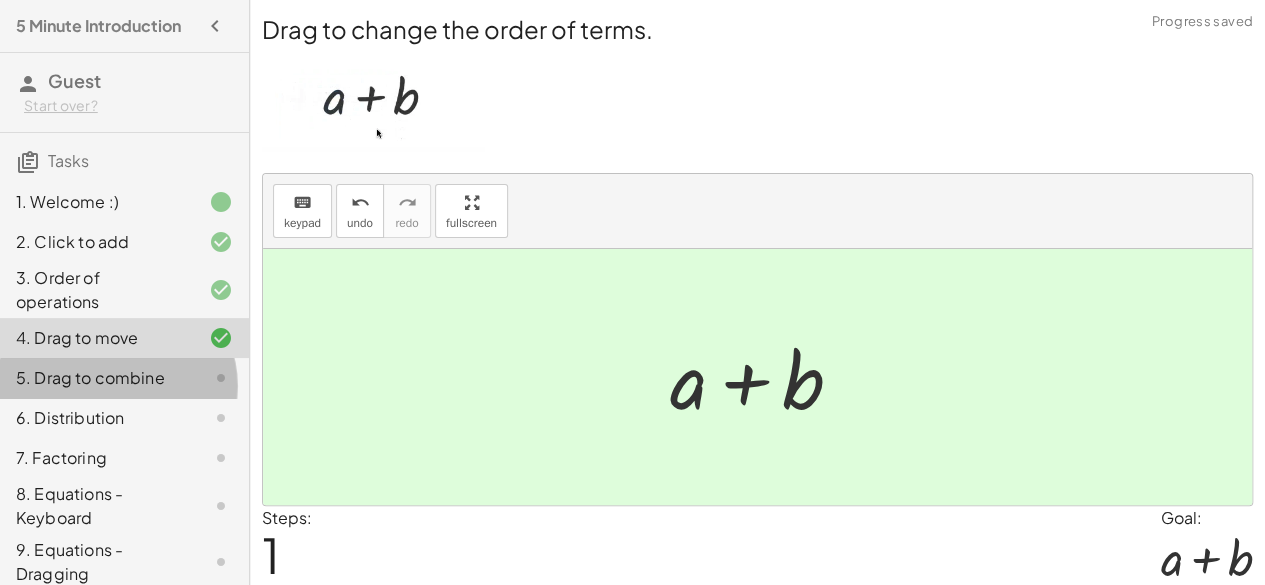 click 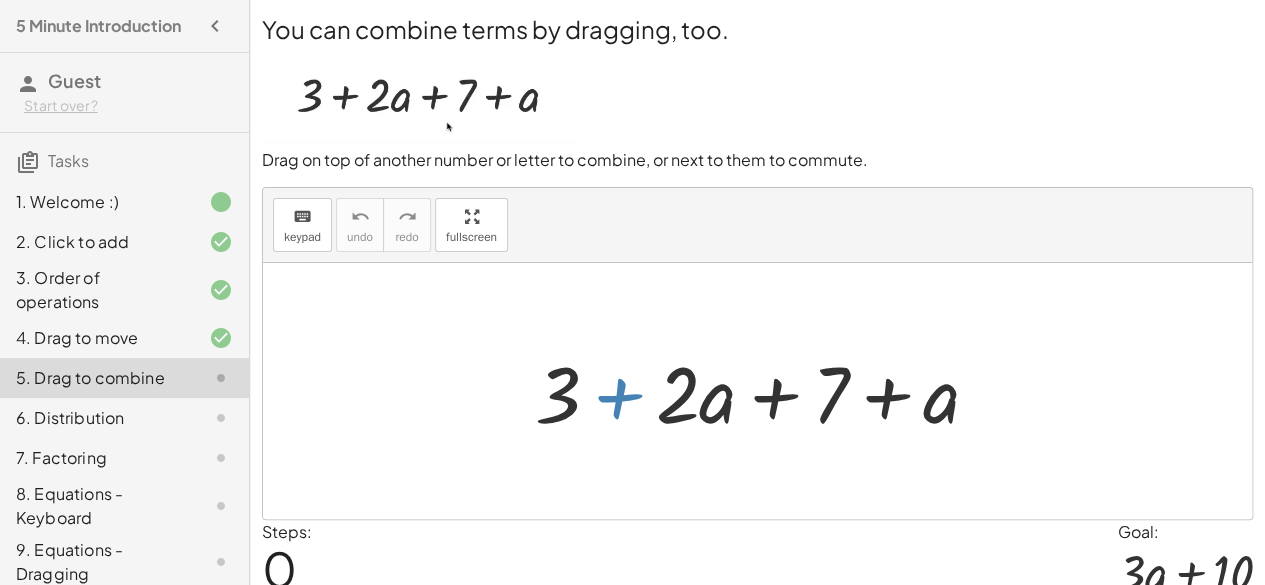 click at bounding box center (765, 391) 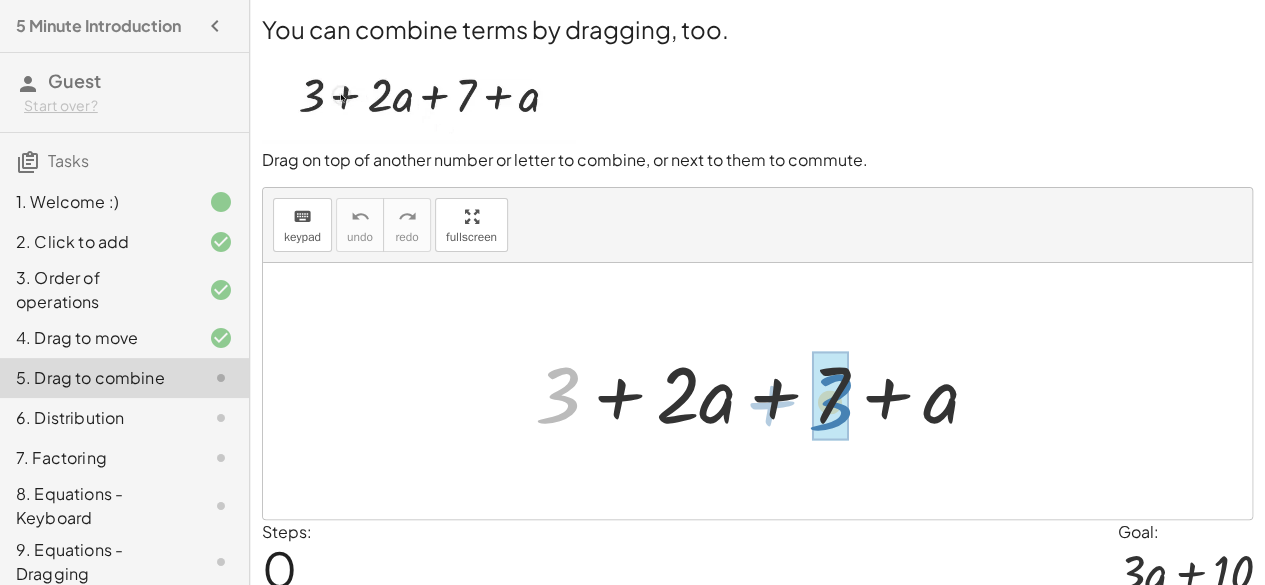 drag, startPoint x: 560, startPoint y: 395, endPoint x: 832, endPoint y: 402, distance: 272.09006 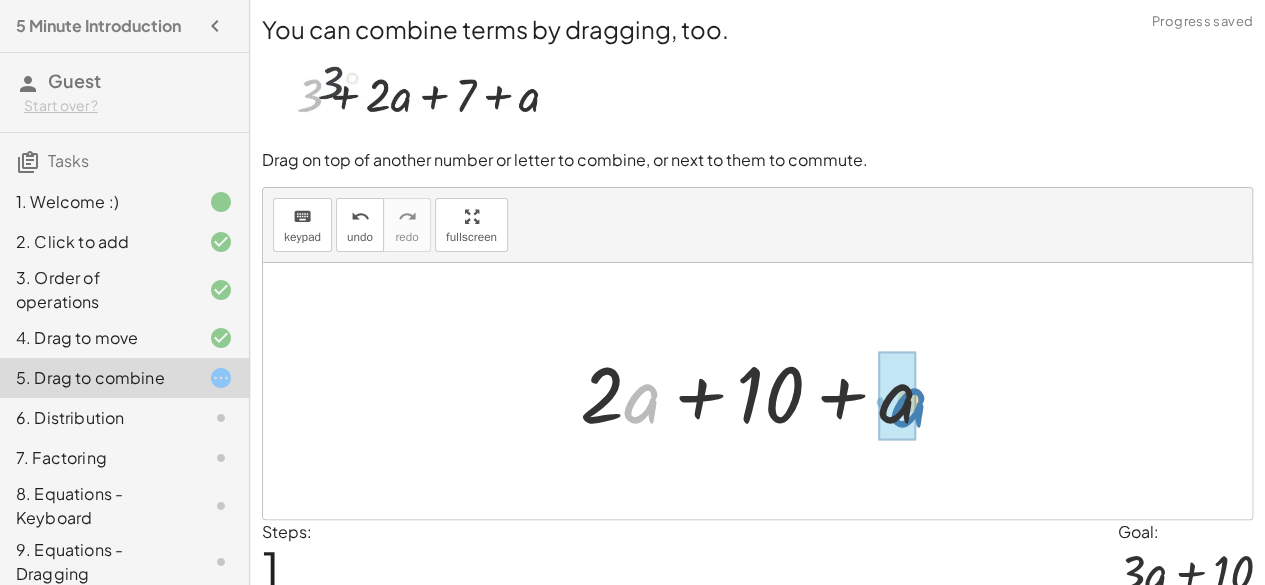 drag, startPoint x: 629, startPoint y: 415, endPoint x: 893, endPoint y: 418, distance: 264.01706 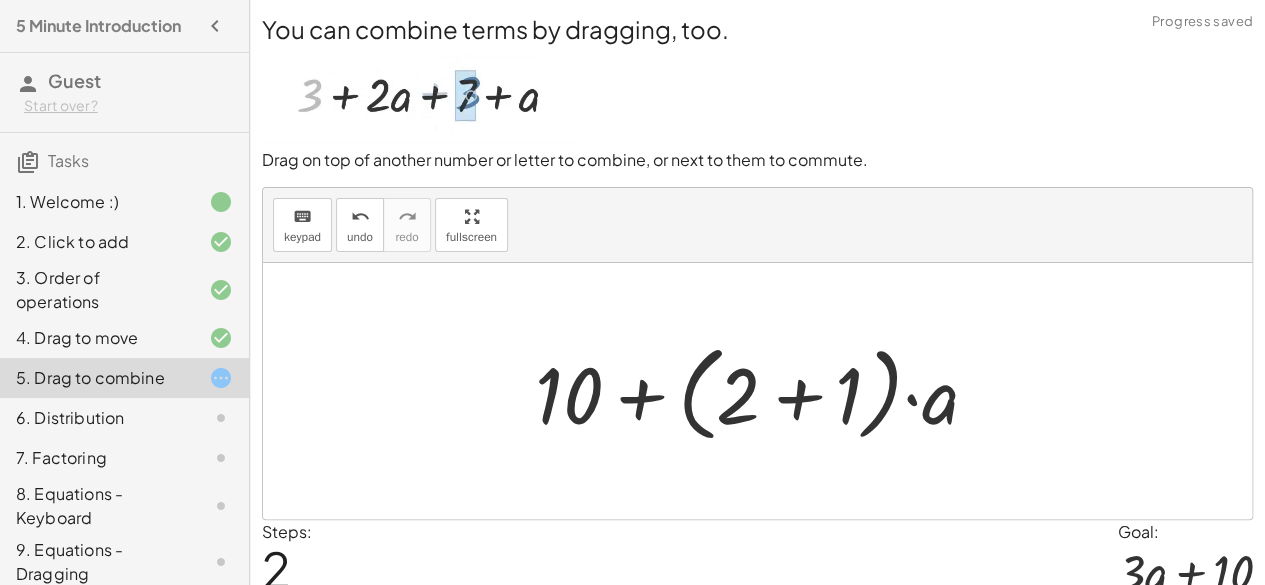 click on "+ 3 + · 2 · a + 7 + a + · 2 · a + 10 + a + + 2 · a + 10 + · ( 1 )" at bounding box center [757, 391] 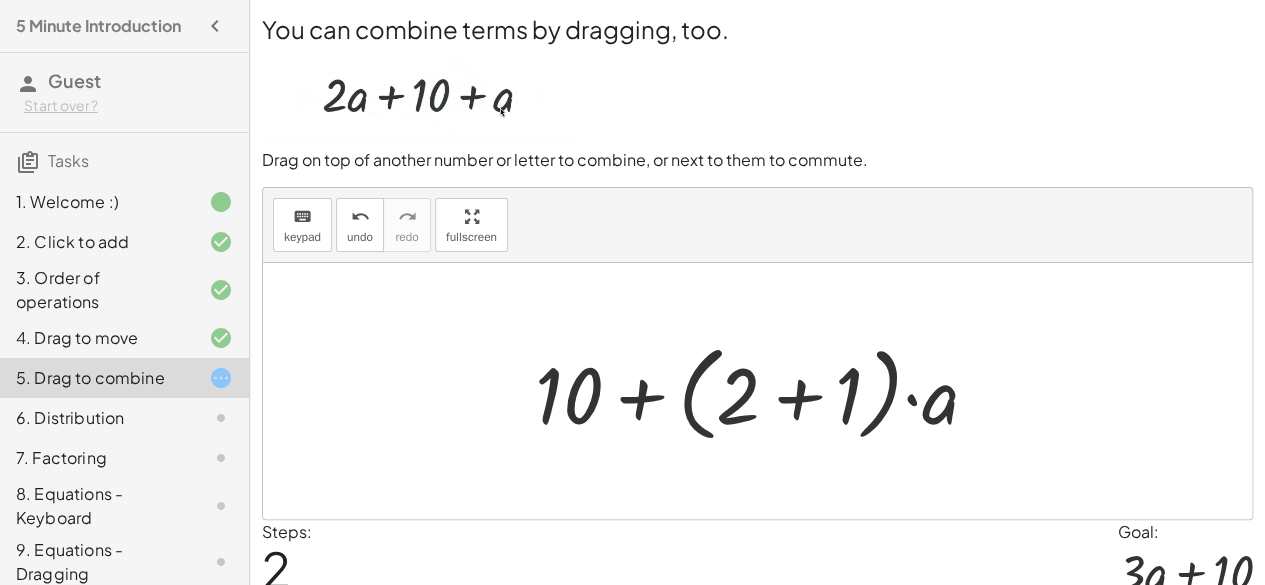 click at bounding box center (764, 391) 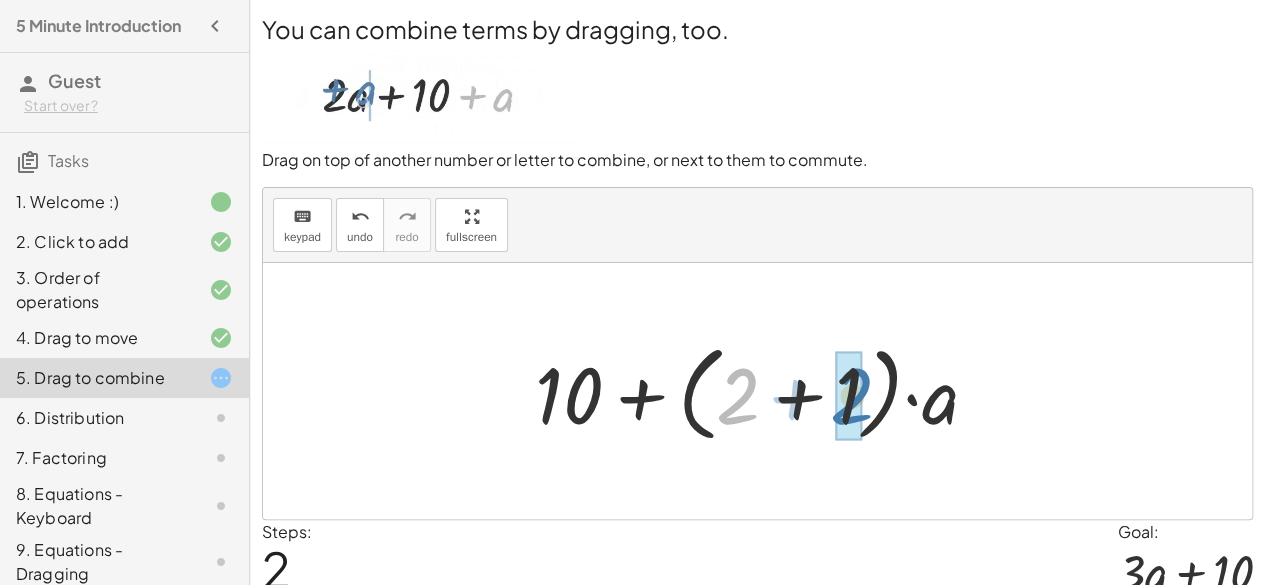 drag, startPoint x: 735, startPoint y: 392, endPoint x: 844, endPoint y: 393, distance: 109.004585 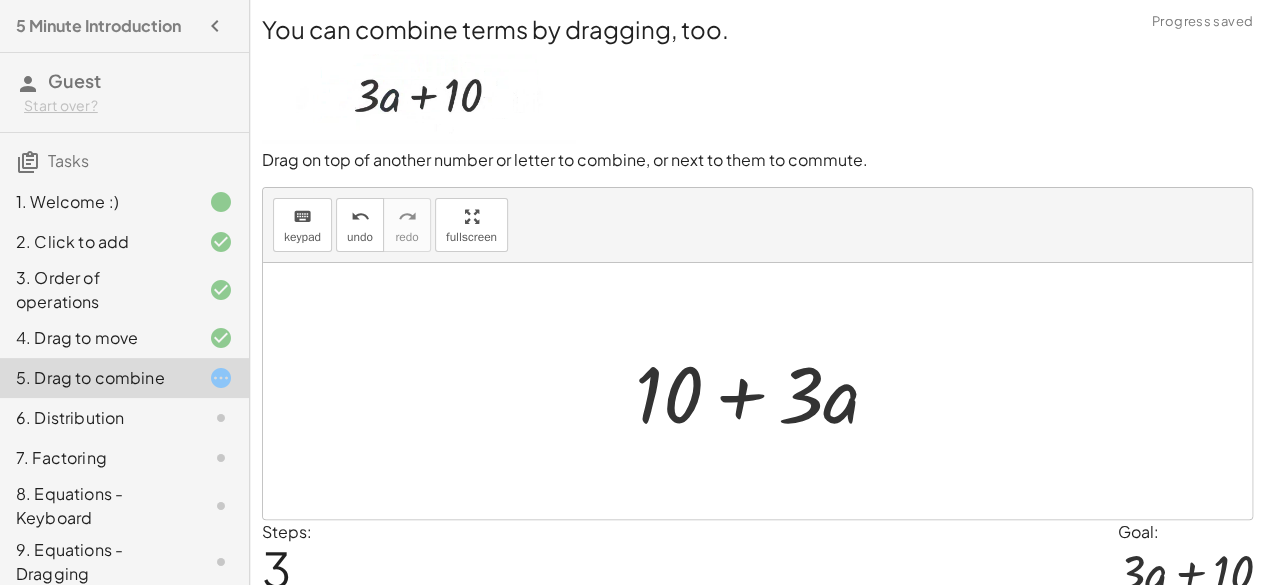 click at bounding box center [757, 391] 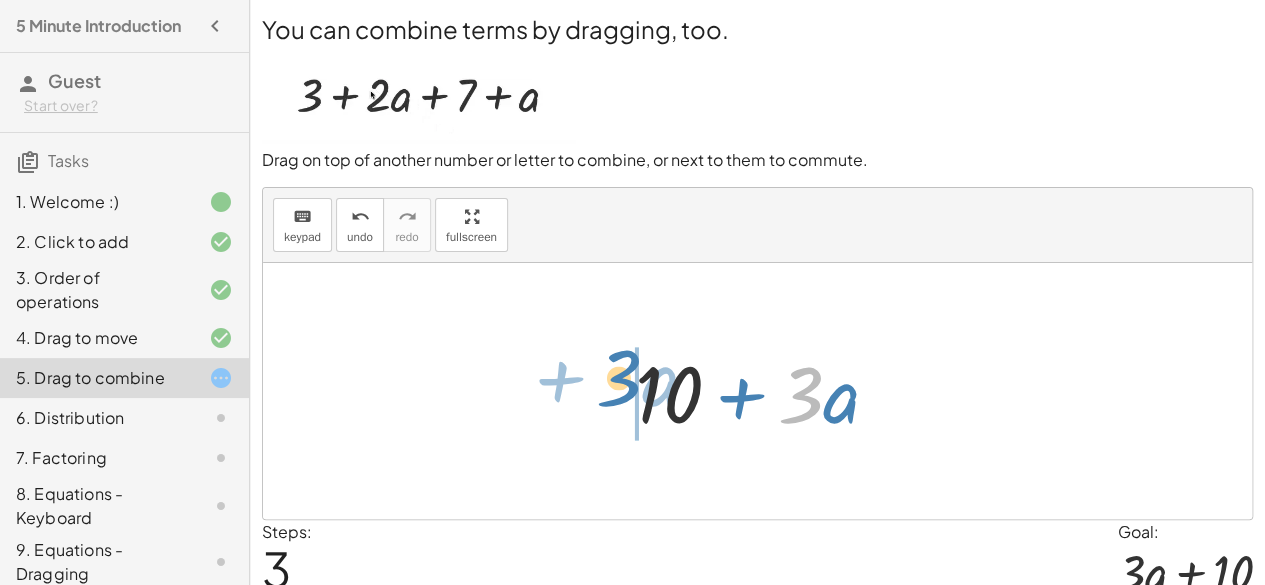 drag, startPoint x: 800, startPoint y: 393, endPoint x: 600, endPoint y: 382, distance: 200.30228 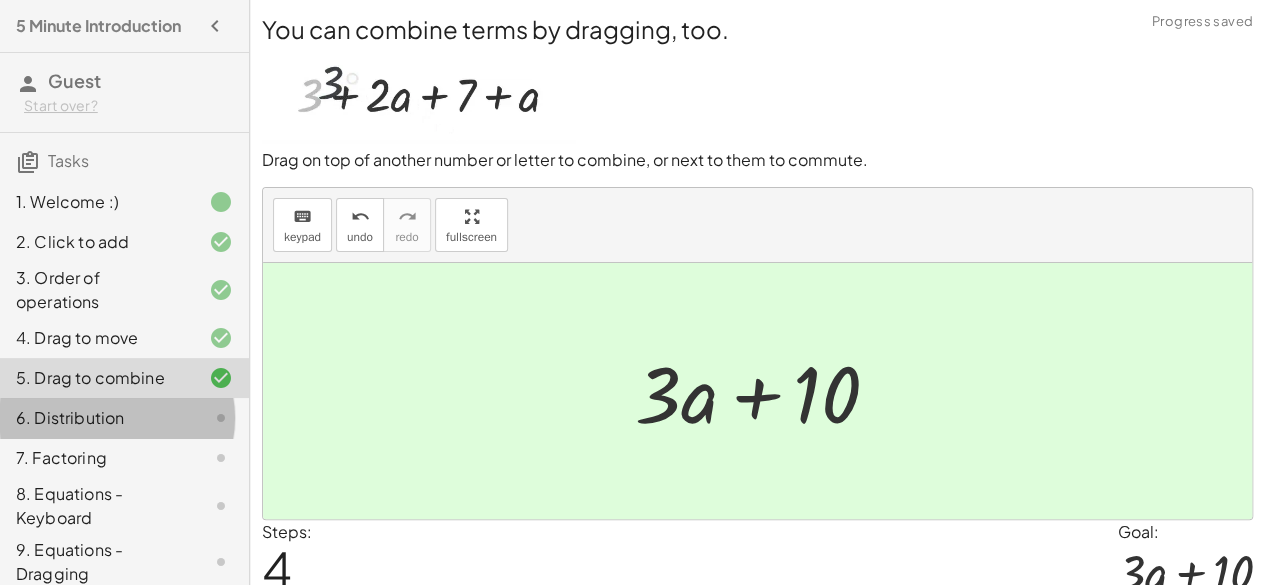 click 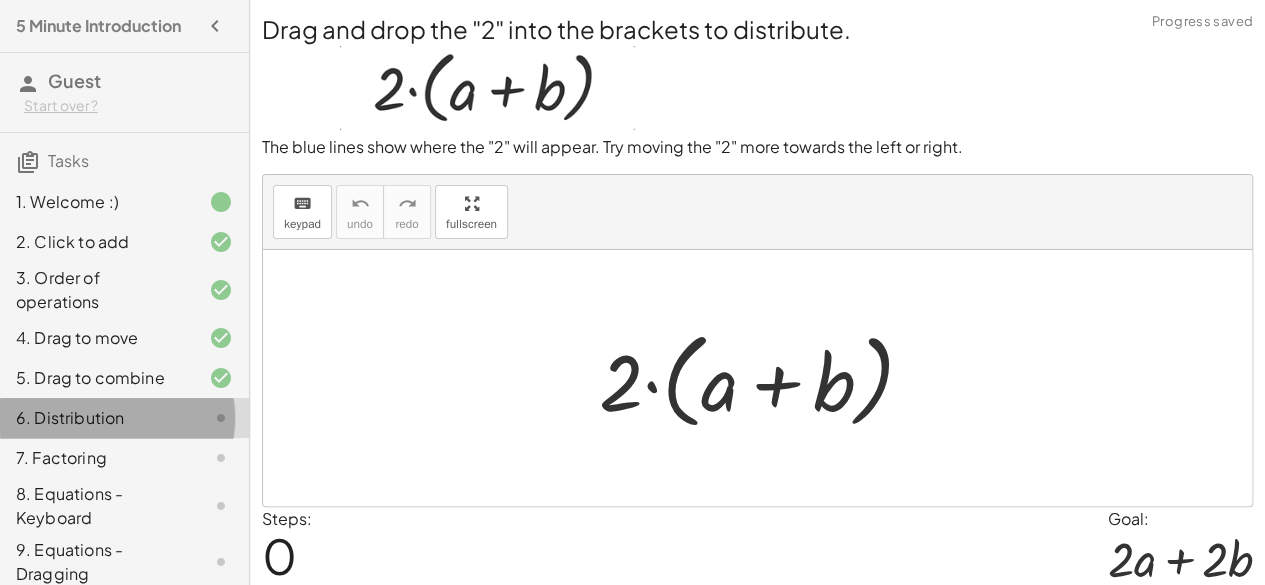 click 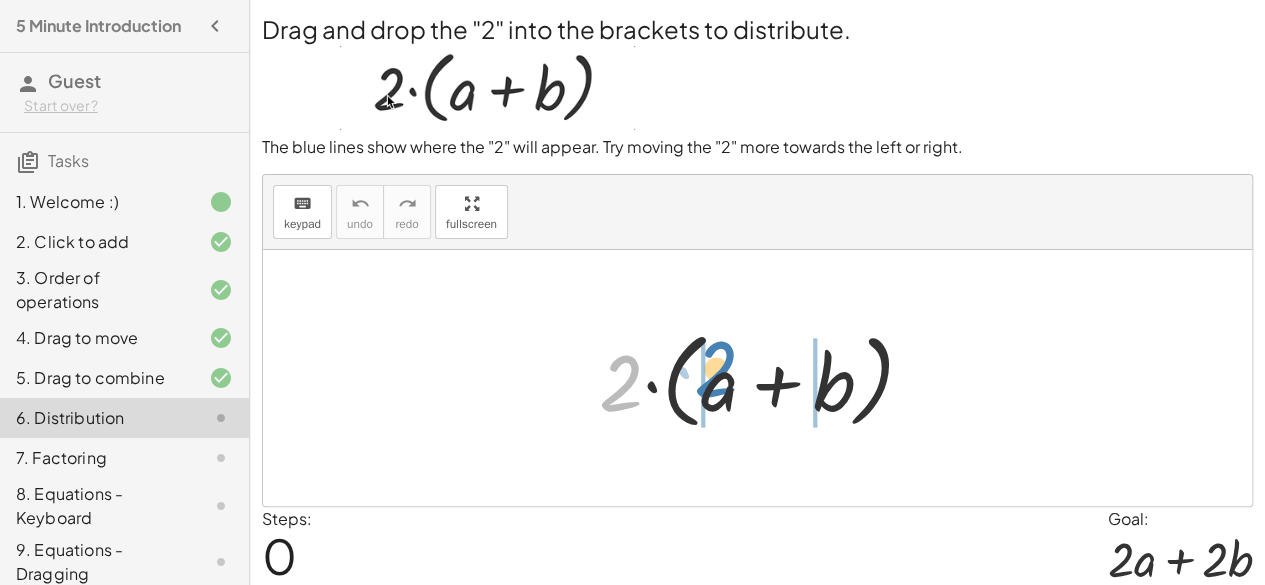 drag, startPoint x: 632, startPoint y: 363, endPoint x: 727, endPoint y: 350, distance: 95.885345 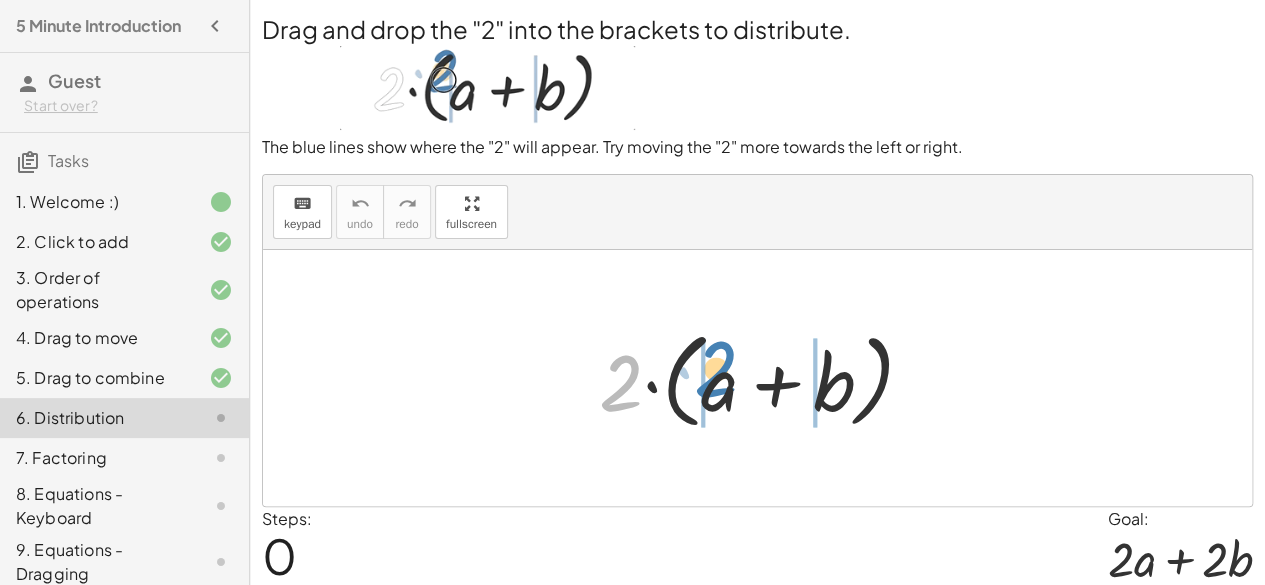 click at bounding box center [764, 378] 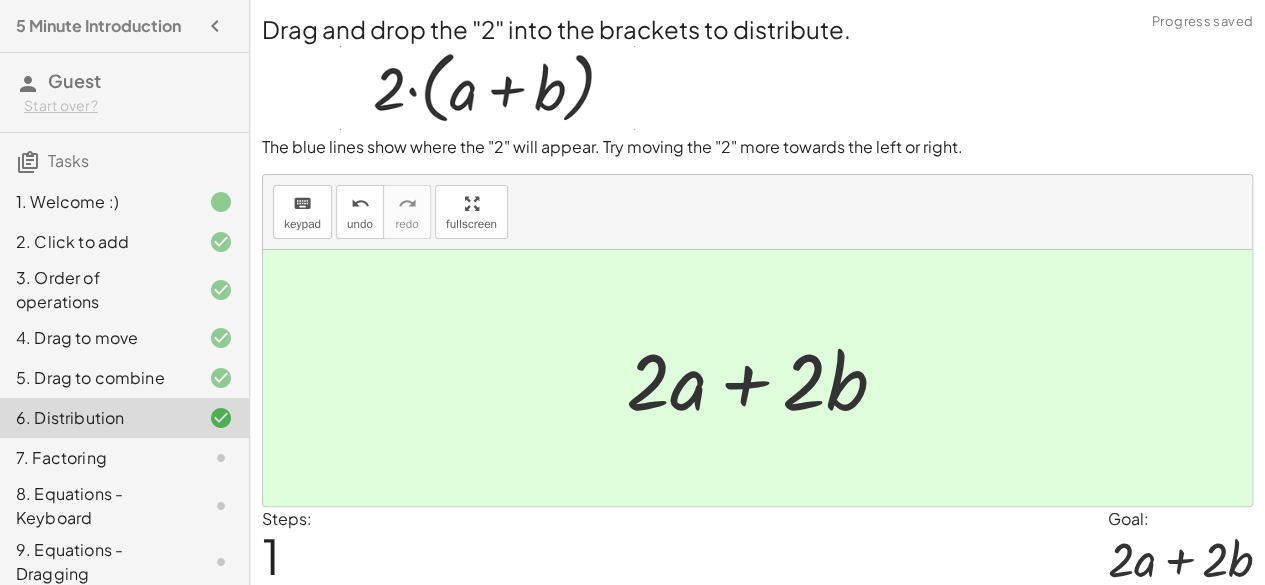 click on "7. Factoring" 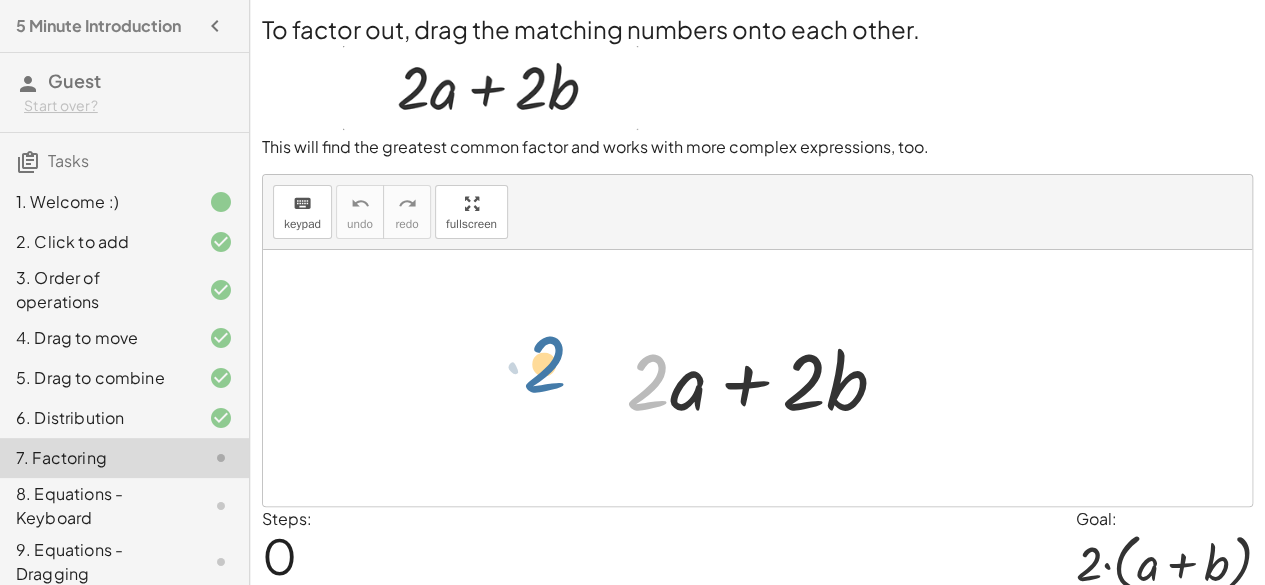 drag, startPoint x: 645, startPoint y: 394, endPoint x: 536, endPoint y: 381, distance: 109.77249 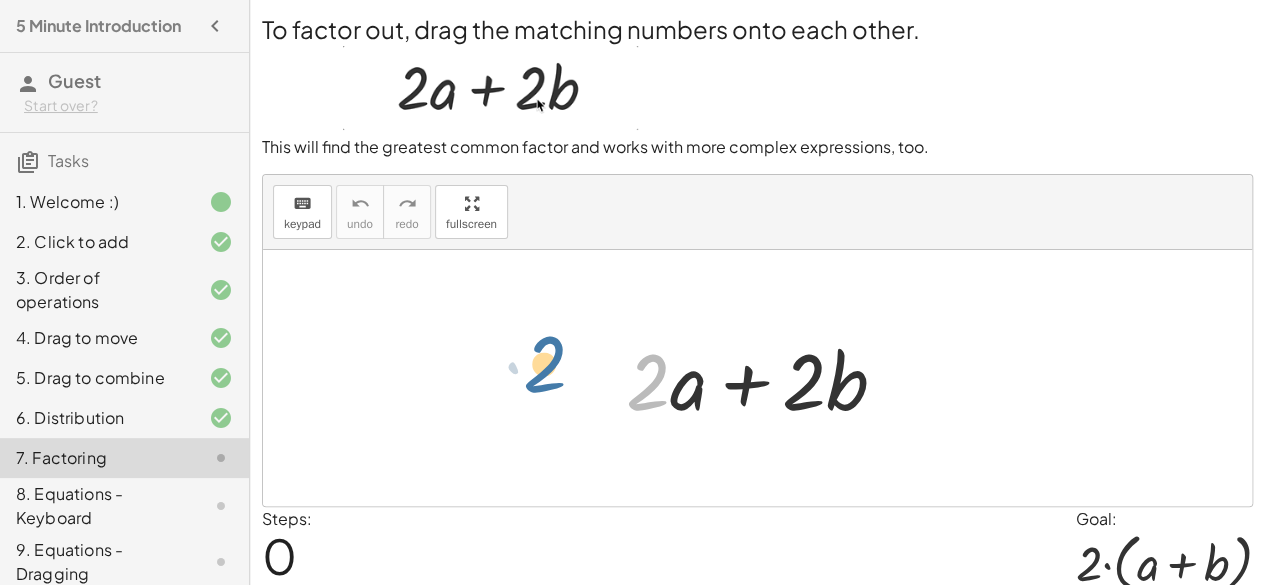click on "· 2 + · 2 · a + · 2 · b" at bounding box center [757, 378] 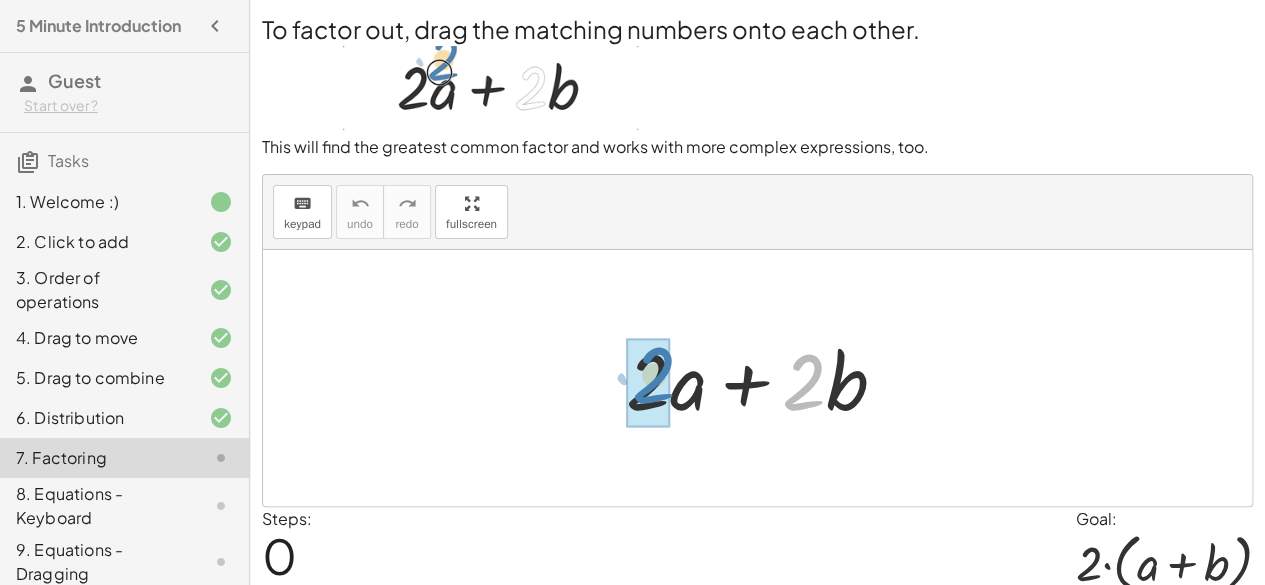 drag, startPoint x: 790, startPoint y: 404, endPoint x: 640, endPoint y: 397, distance: 150.16324 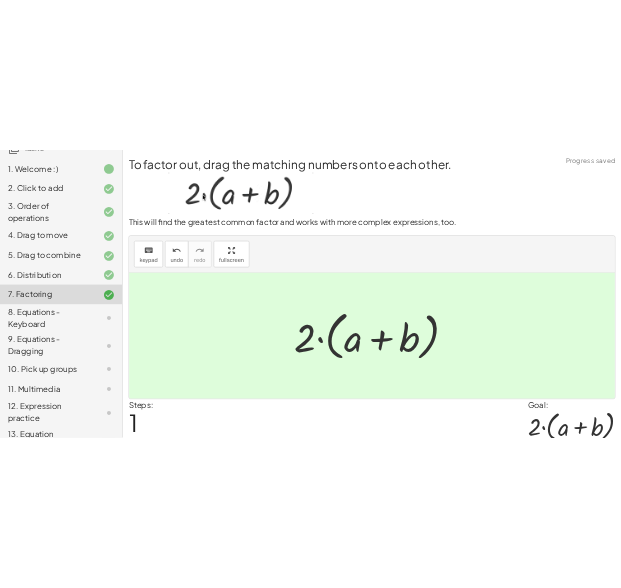 scroll, scrollTop: 272, scrollLeft: 0, axis: vertical 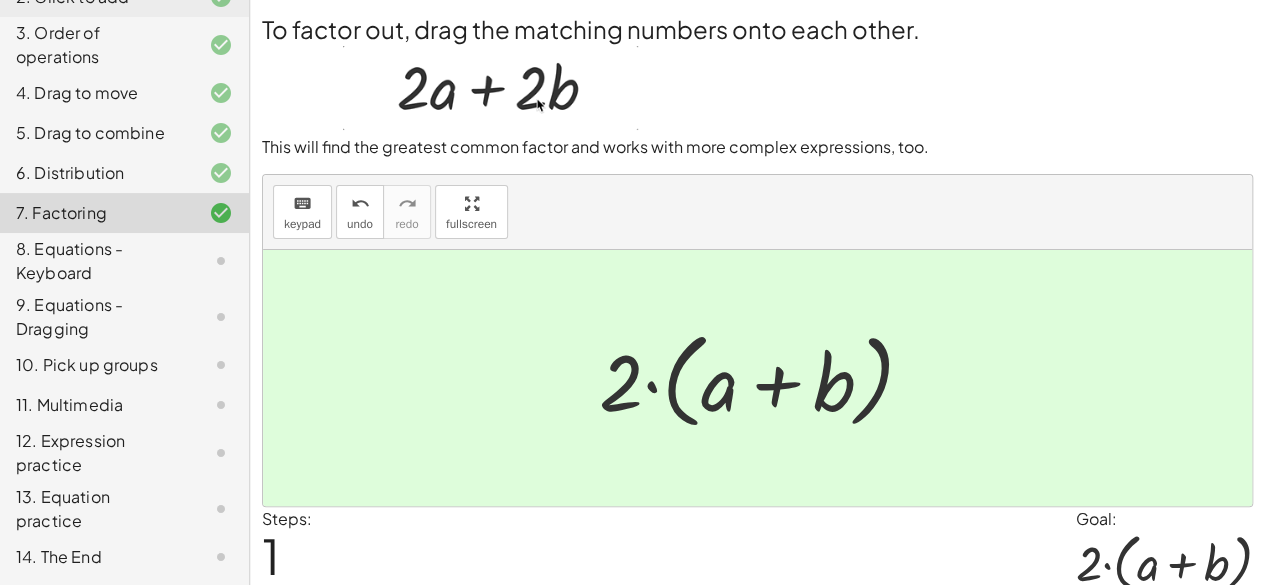 click on "8. Equations - Keyboard" 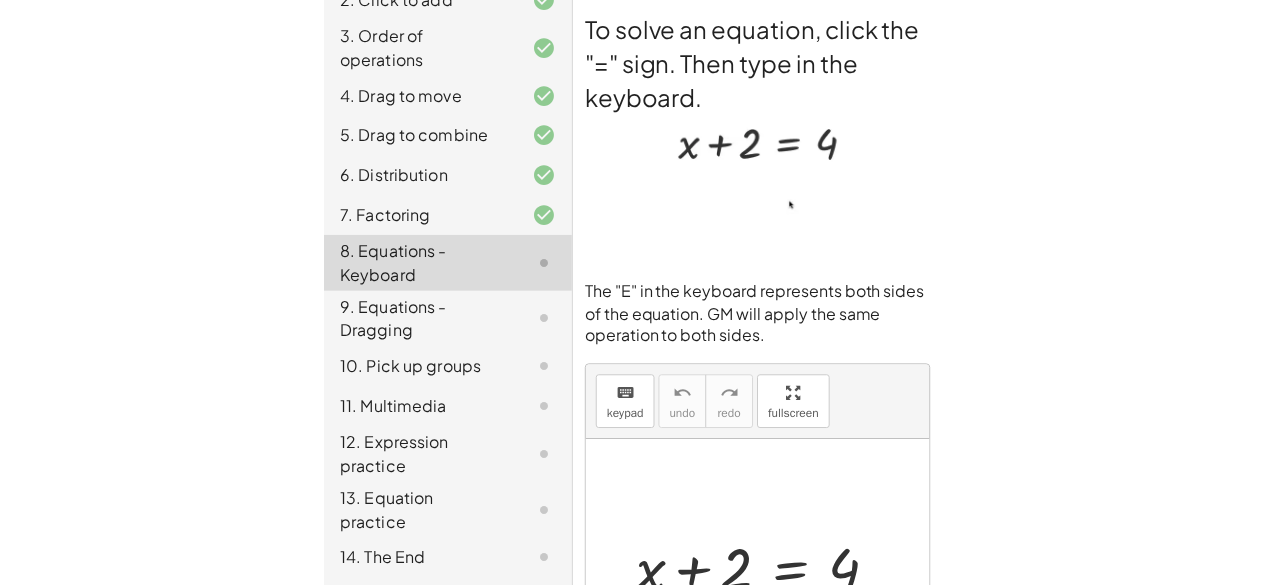 scroll, scrollTop: 270, scrollLeft: 0, axis: vertical 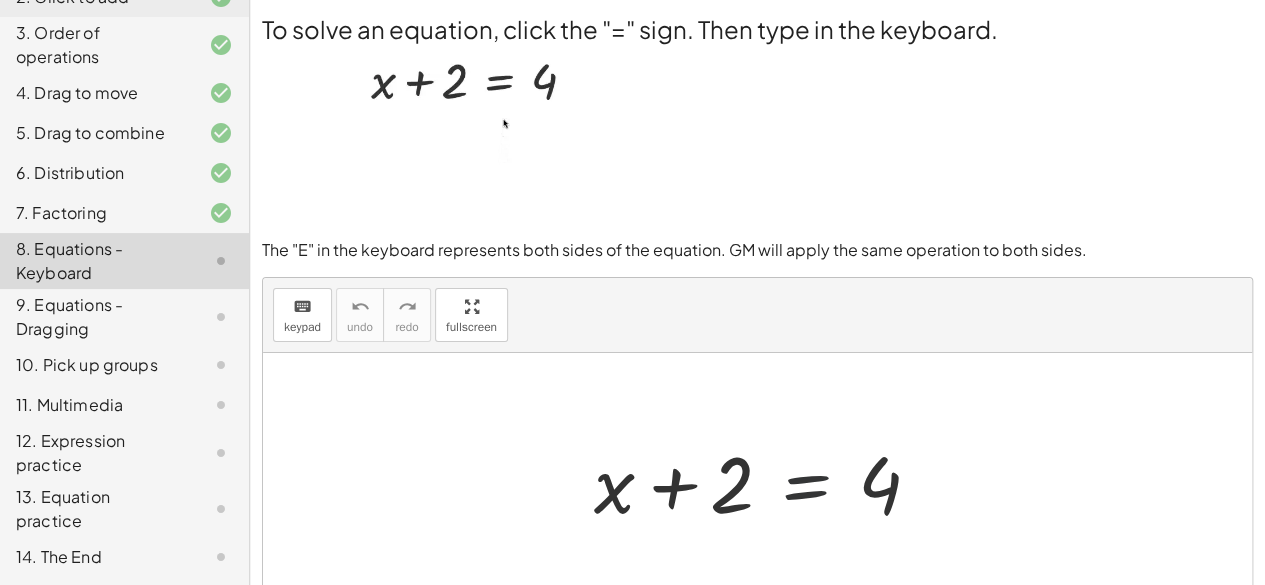 click at bounding box center [765, 481] 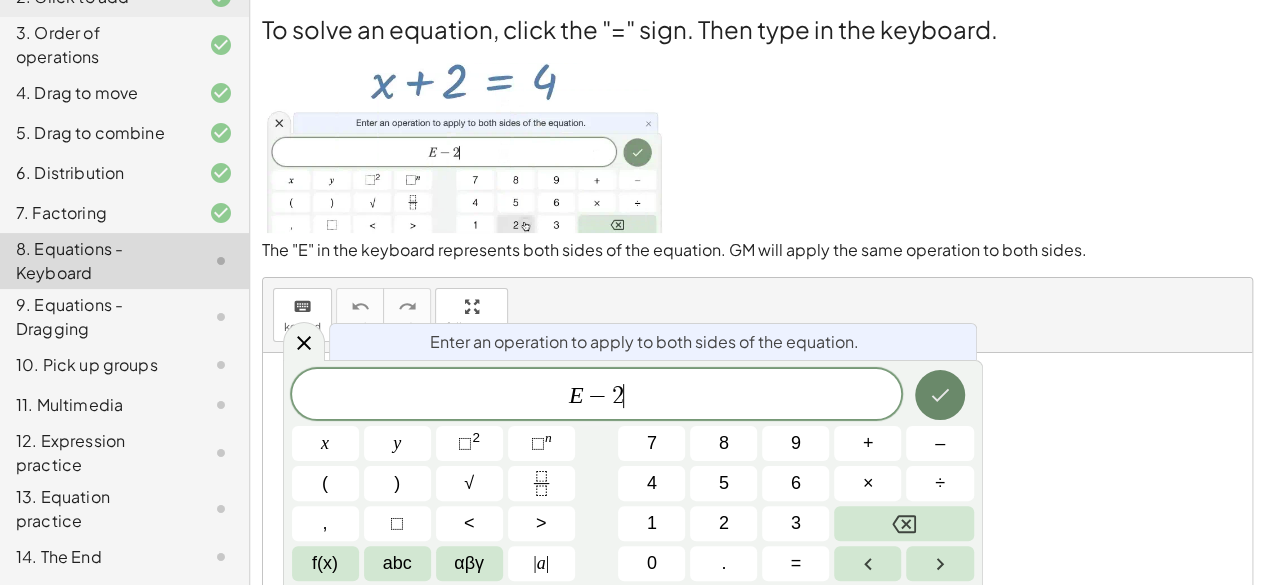 click 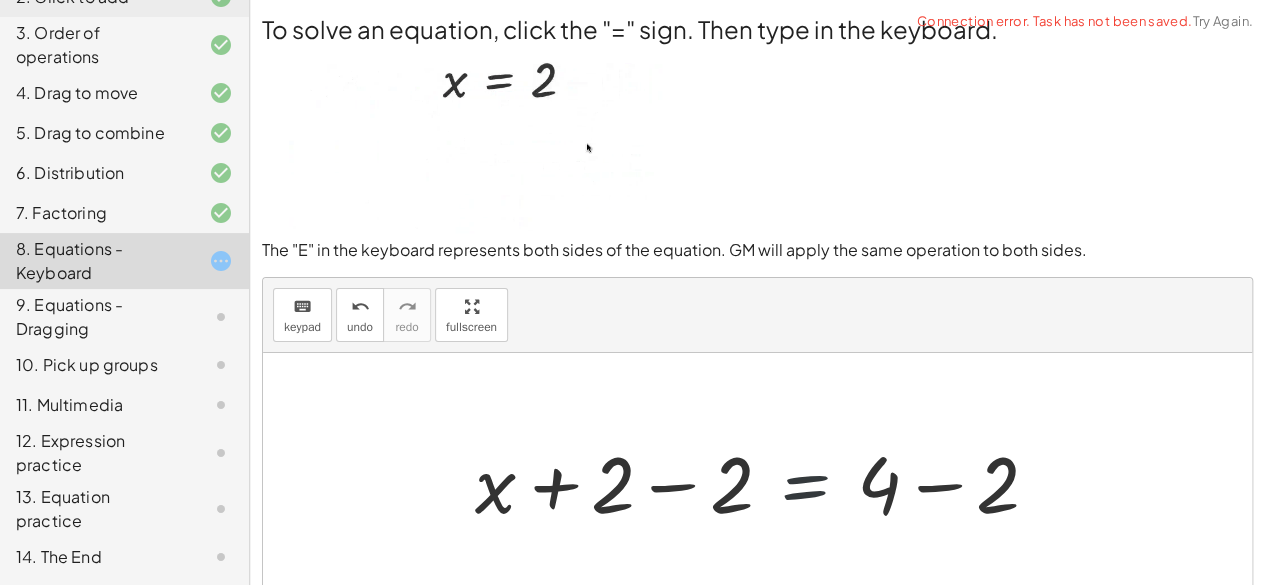 click at bounding box center [765, 481] 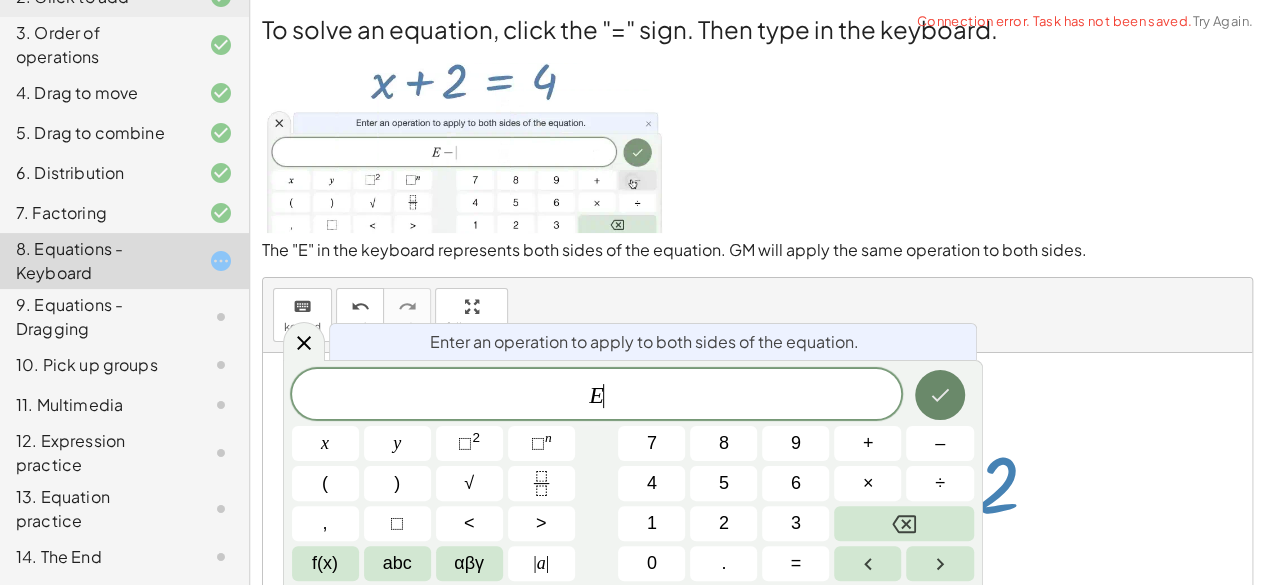 click 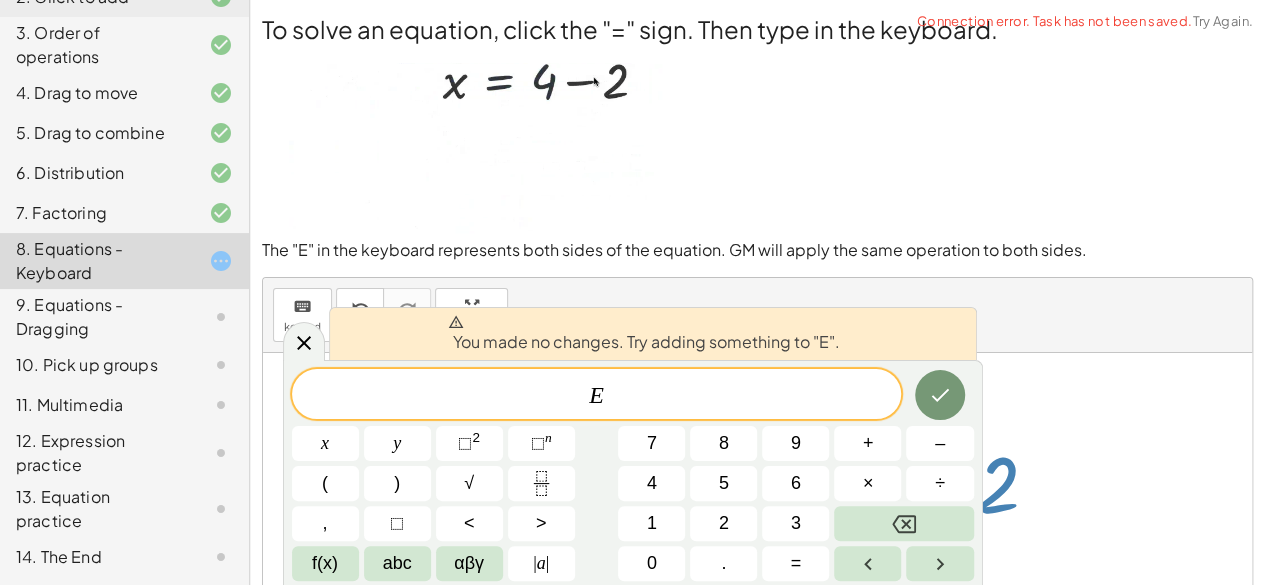 click at bounding box center [757, 142] 